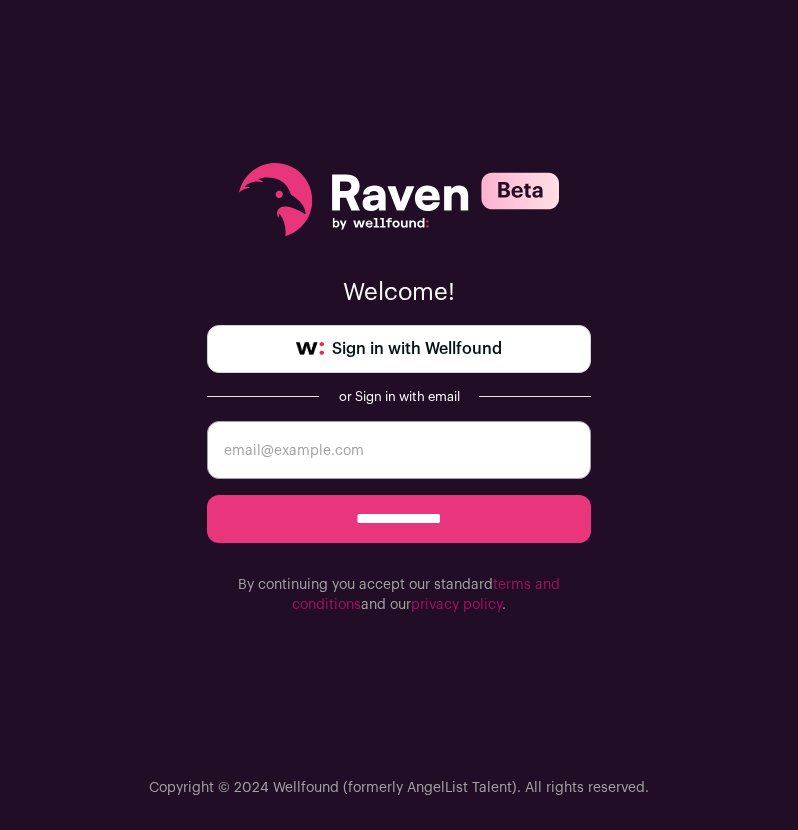 scroll, scrollTop: 0, scrollLeft: 0, axis: both 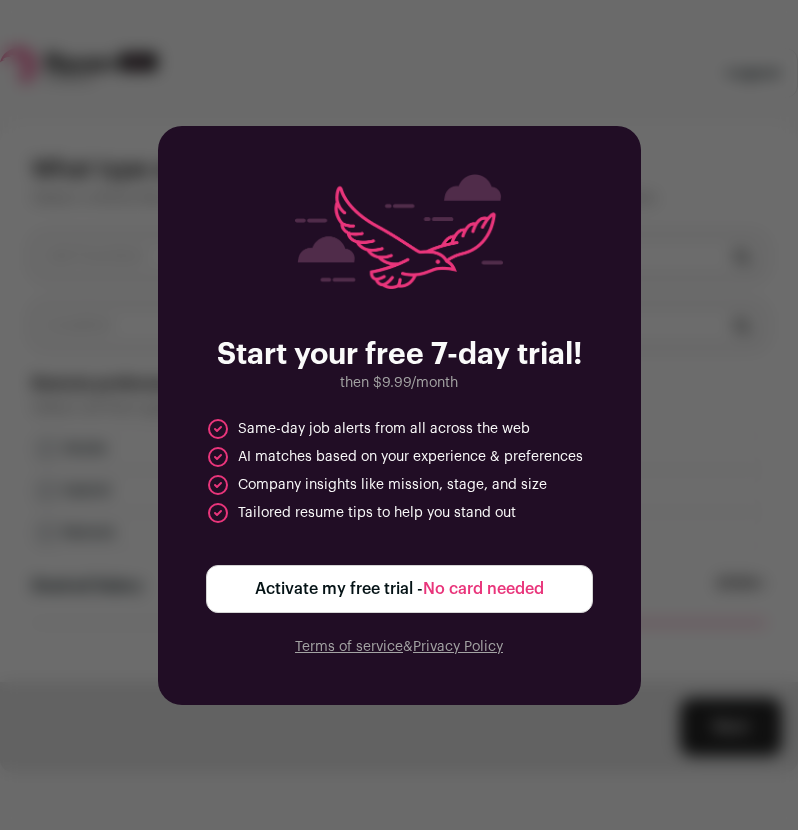 click on "Activate my free trial -
No card needed" at bounding box center [399, 589] 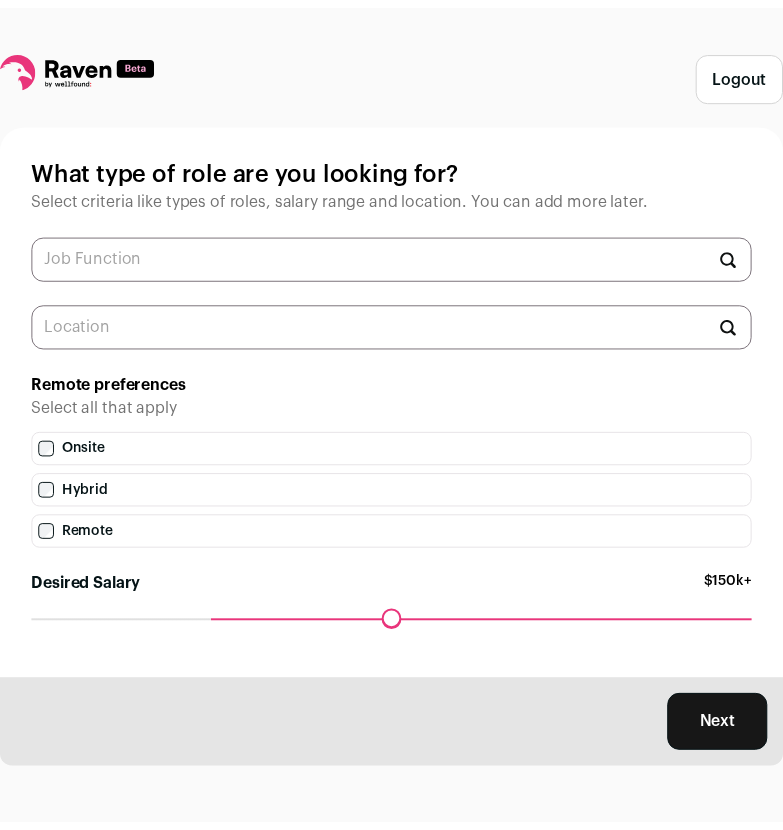 scroll, scrollTop: 0, scrollLeft: 0, axis: both 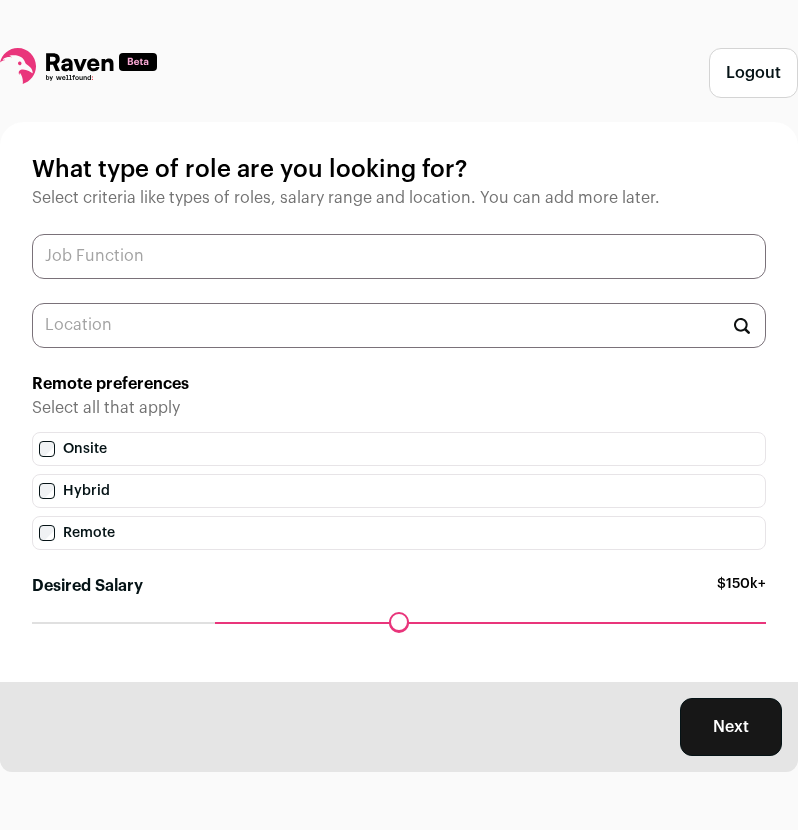 click at bounding box center (399, 256) 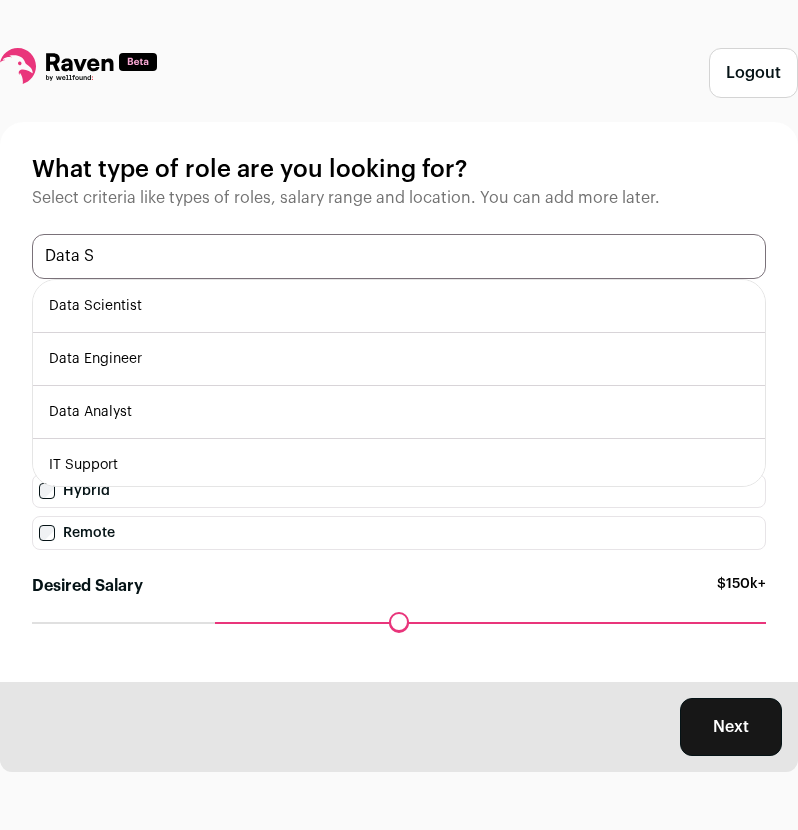 drag, startPoint x: 325, startPoint y: 267, endPoint x: 299, endPoint y: 319, distance: 58.137768 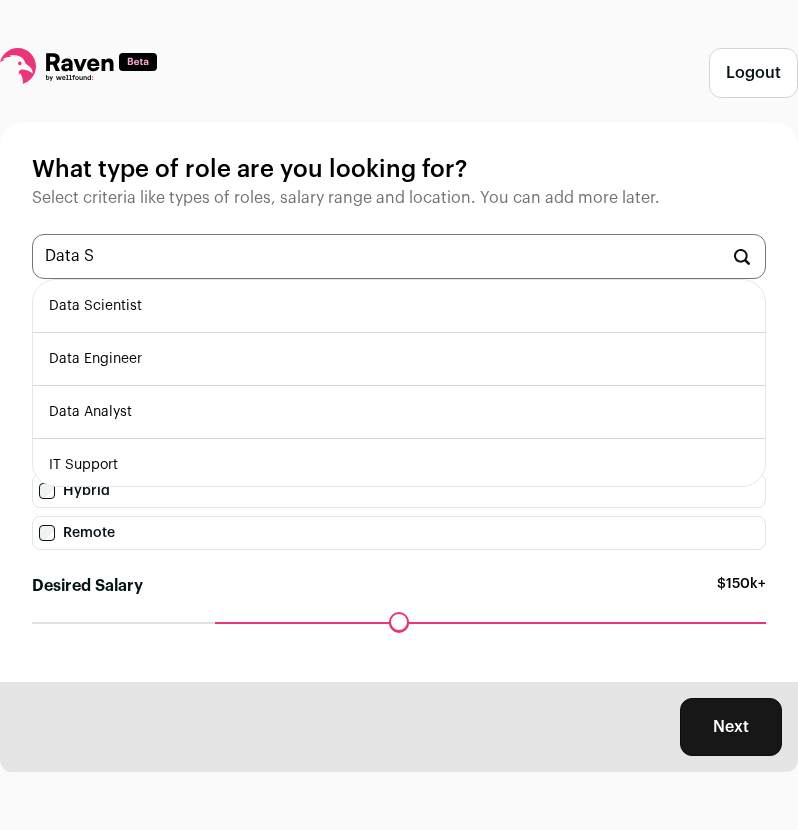 click on "Data Scientist" at bounding box center (399, 306) 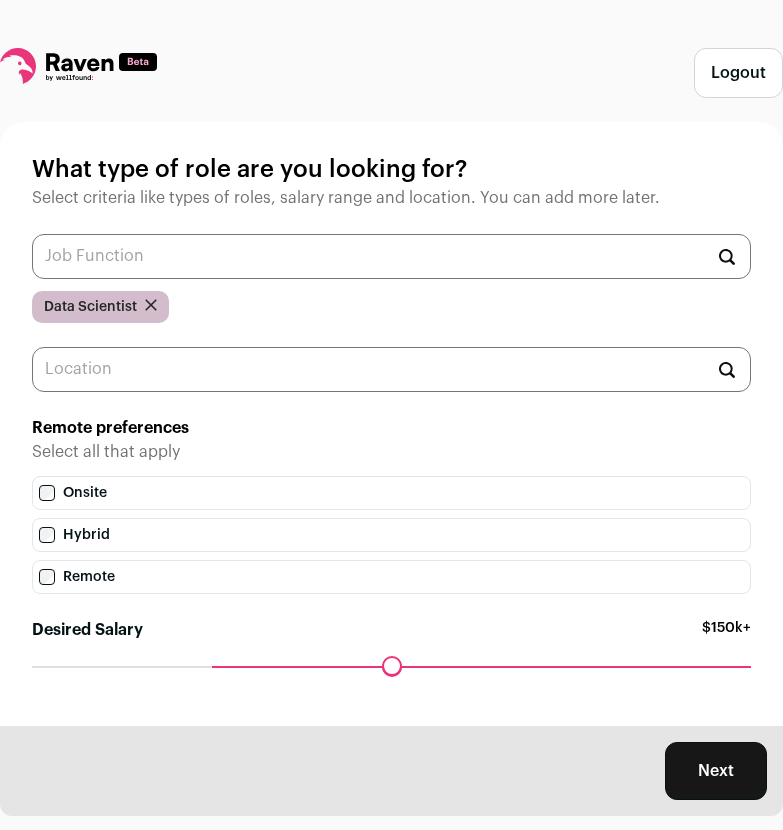 scroll, scrollTop: 39, scrollLeft: 0, axis: vertical 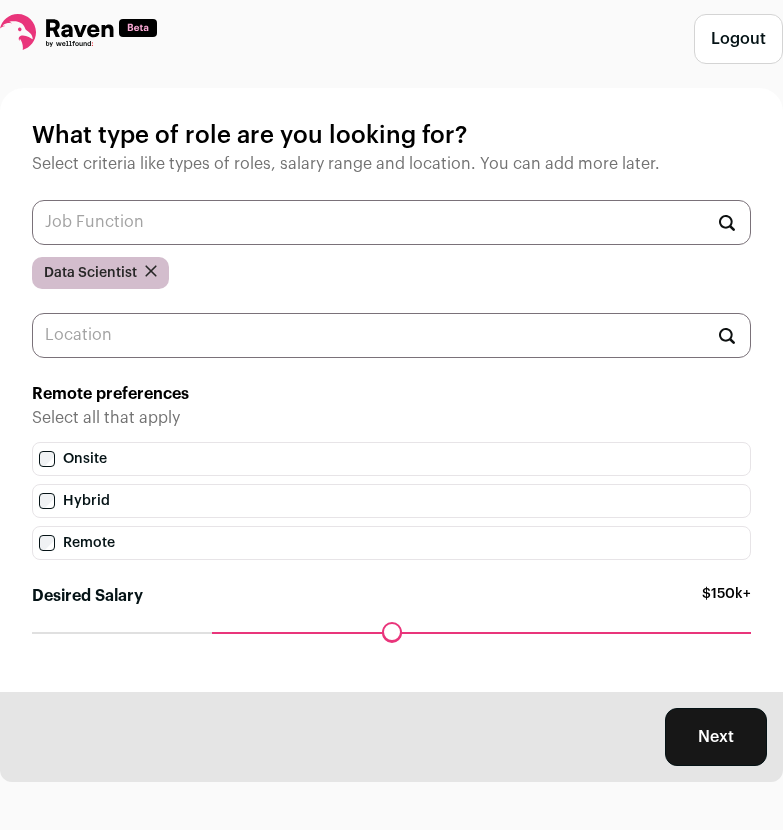 click on "Desired Salary" at bounding box center [391, 632] 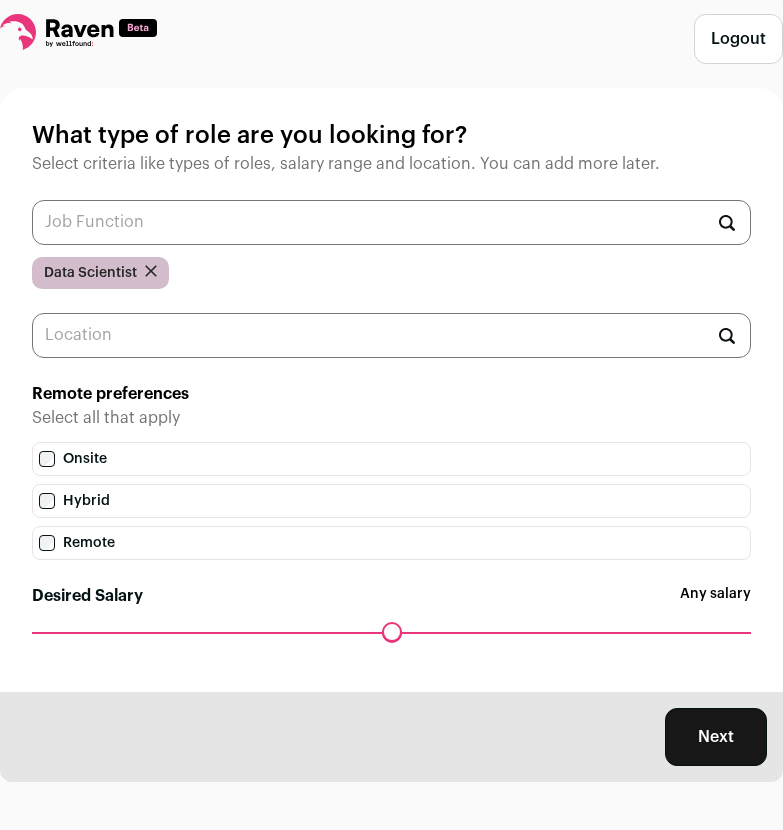 drag, startPoint x: 210, startPoint y: 632, endPoint x: 30, endPoint y: 652, distance: 181.1077 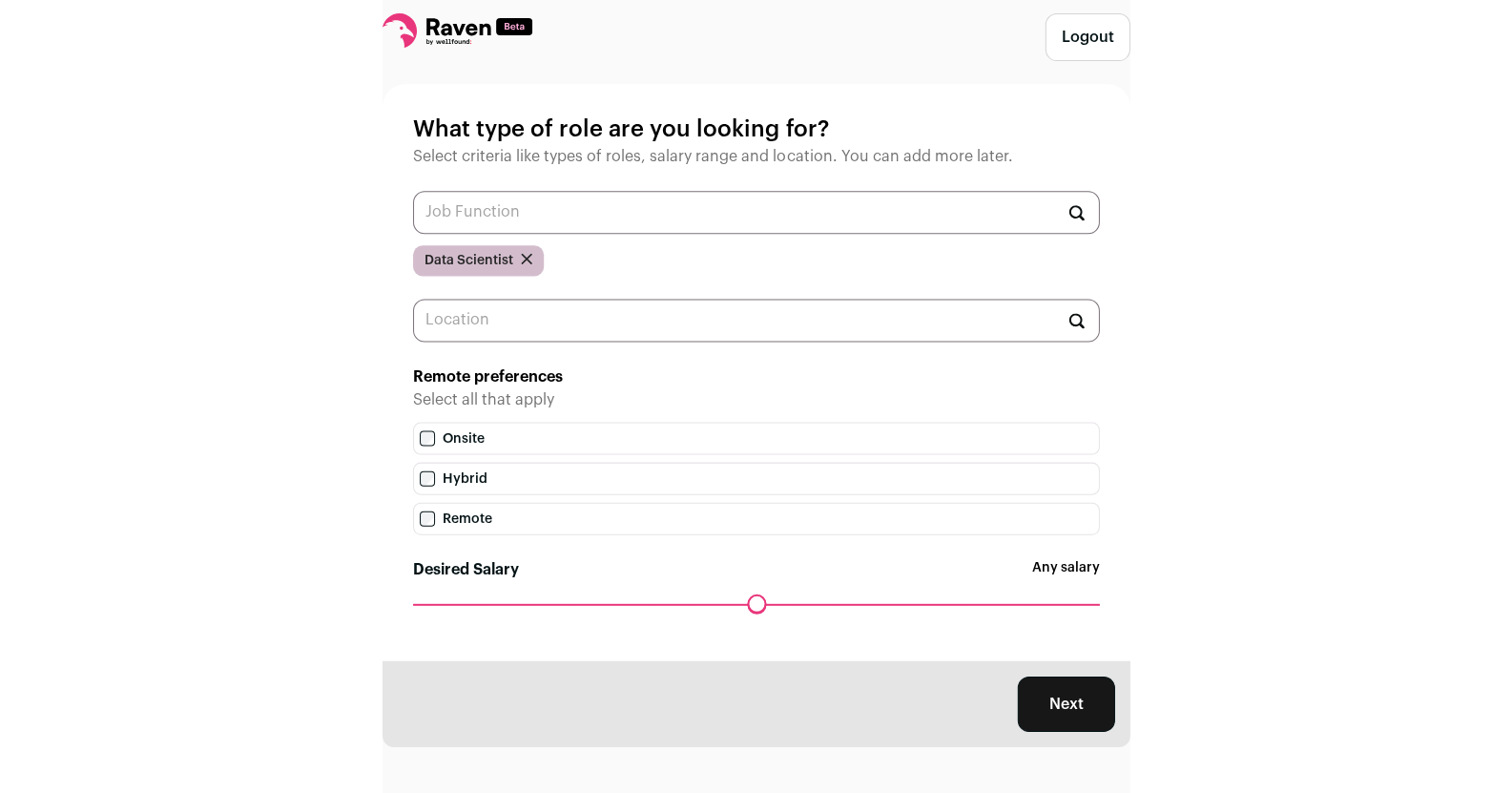 scroll, scrollTop: 36, scrollLeft: 0, axis: vertical 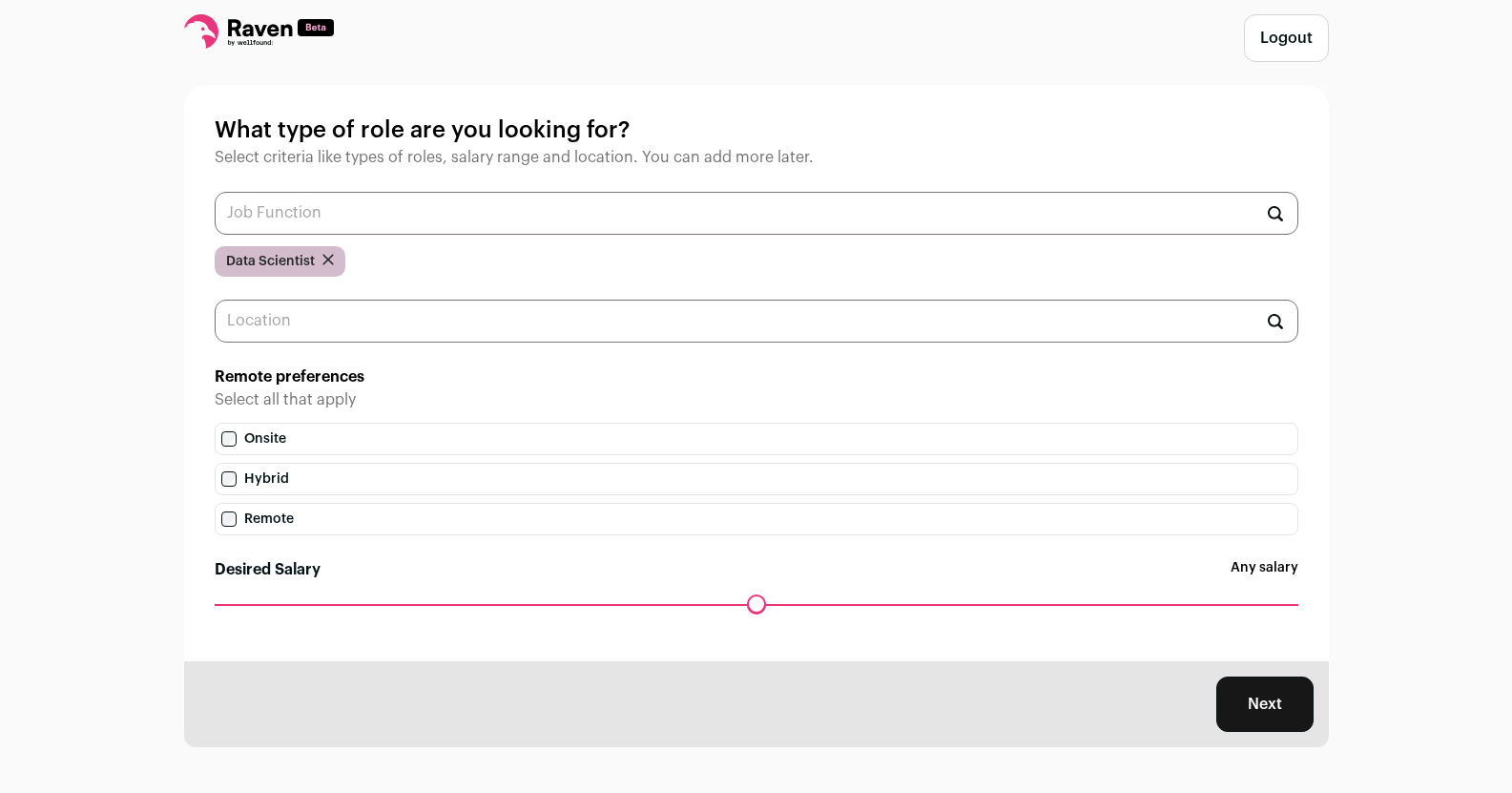 click on "Next" at bounding box center [1265, 704] 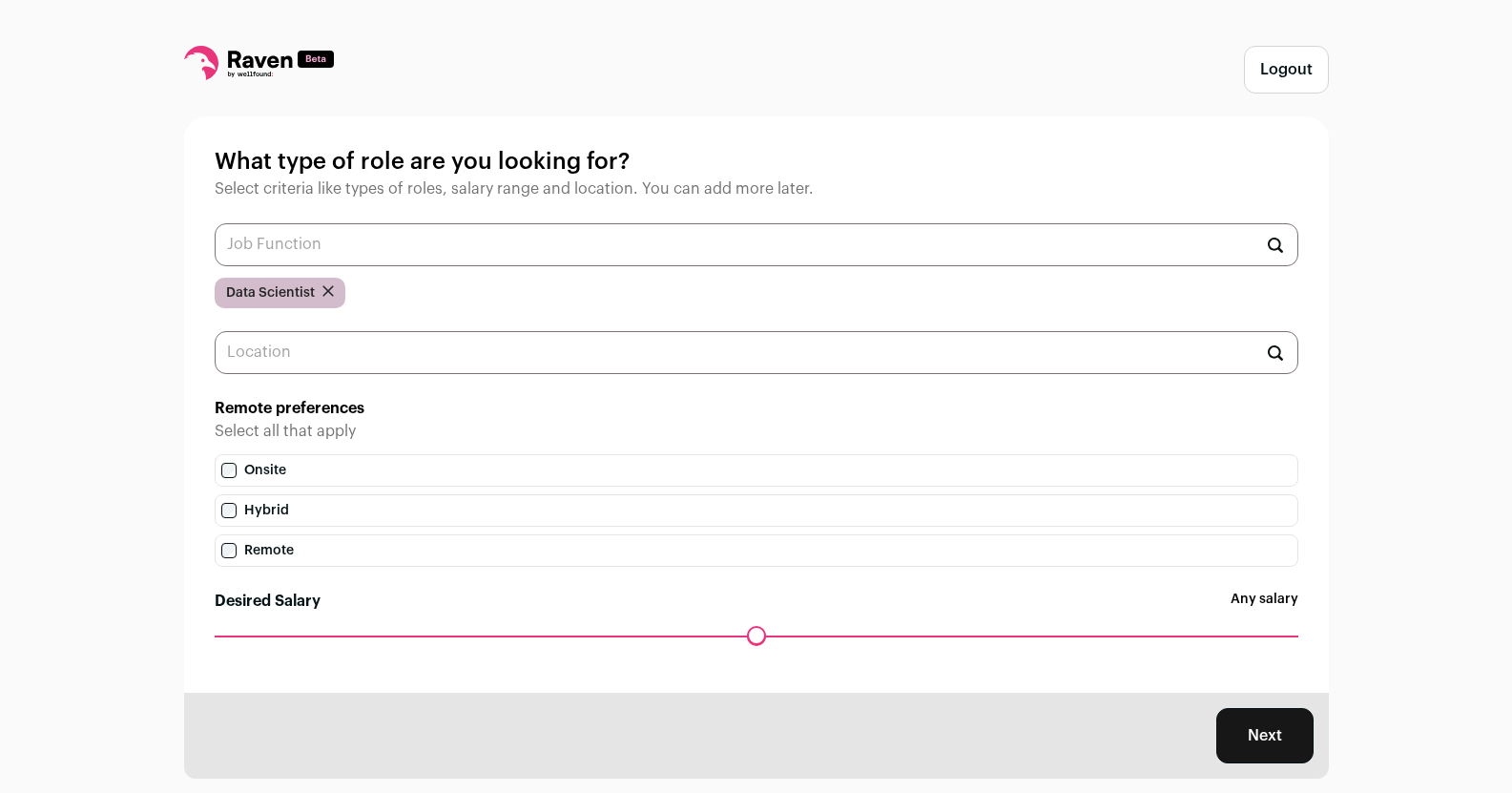 scroll, scrollTop: 36, scrollLeft: 0, axis: vertical 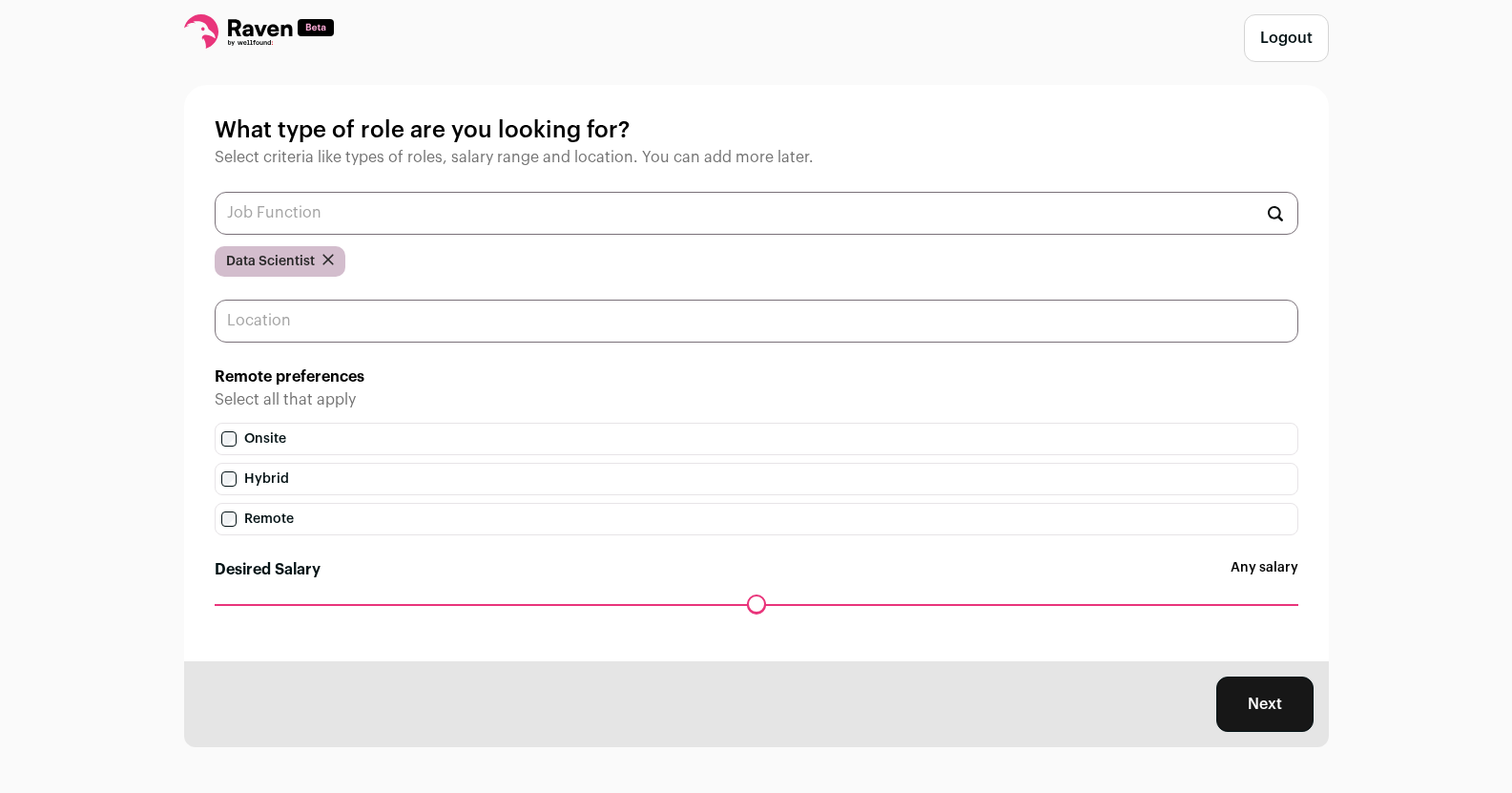 click at bounding box center (756, 321) 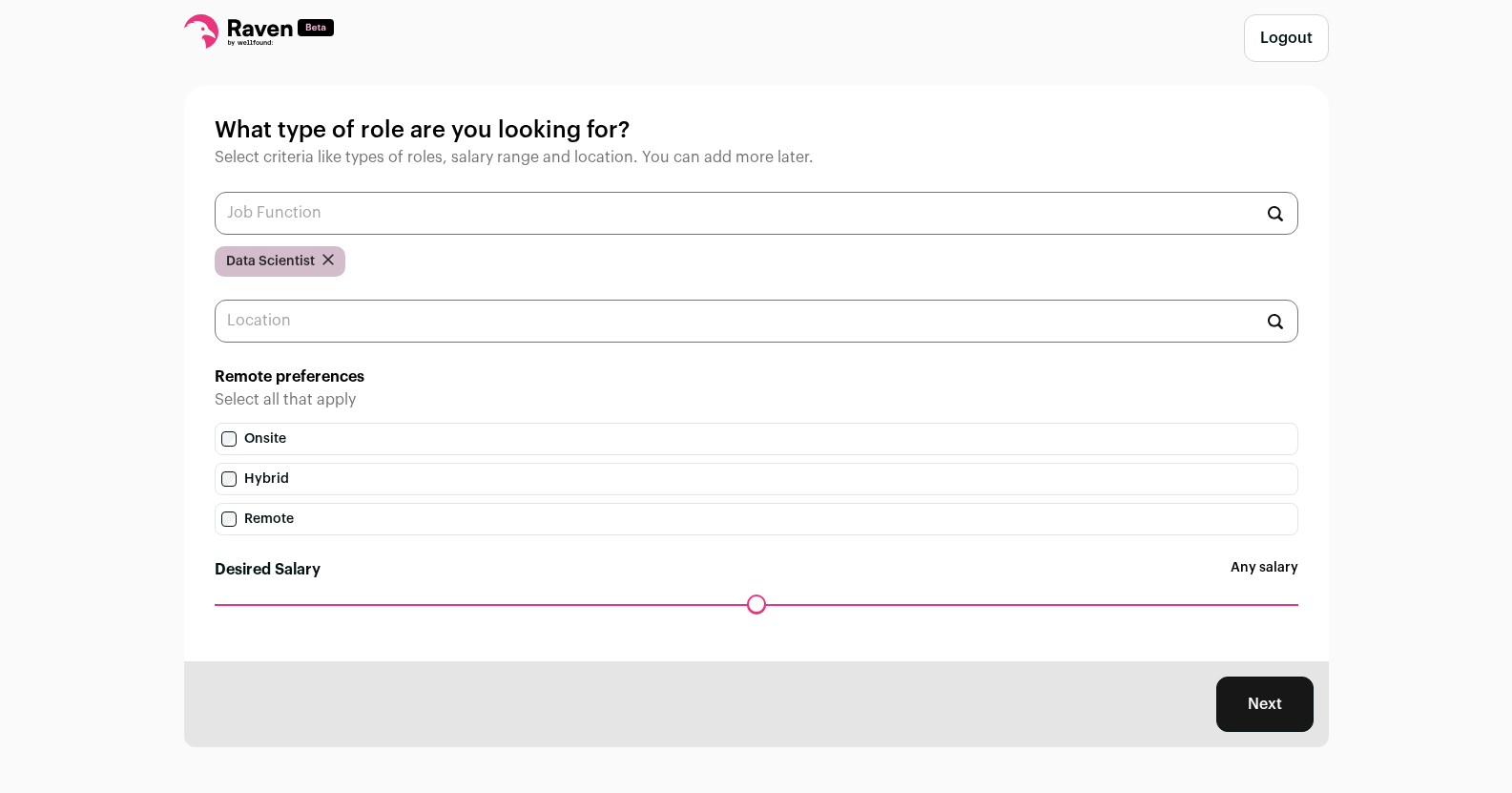 click on "Next" at bounding box center (1265, 704) 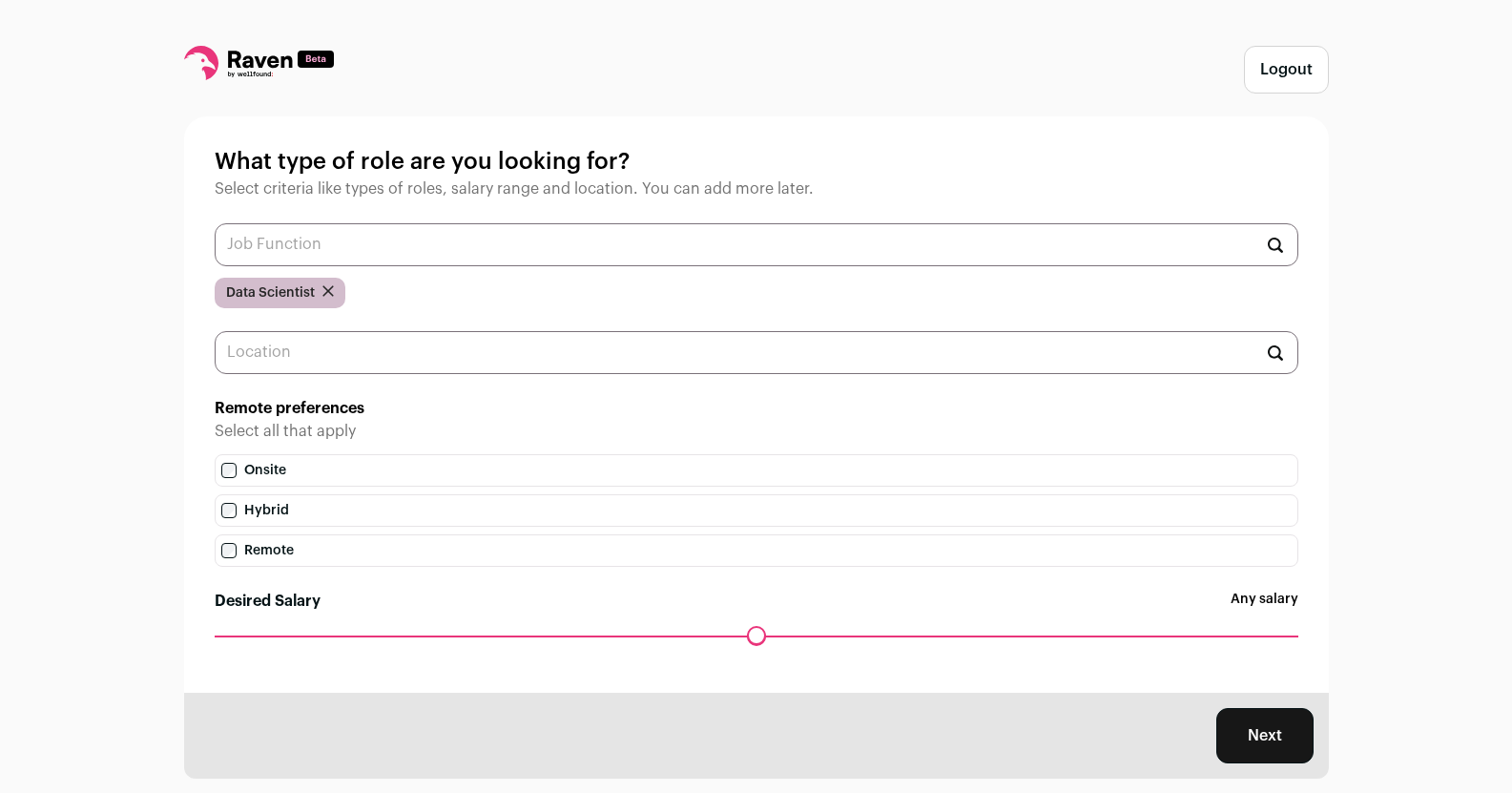 scroll, scrollTop: 36, scrollLeft: 0, axis: vertical 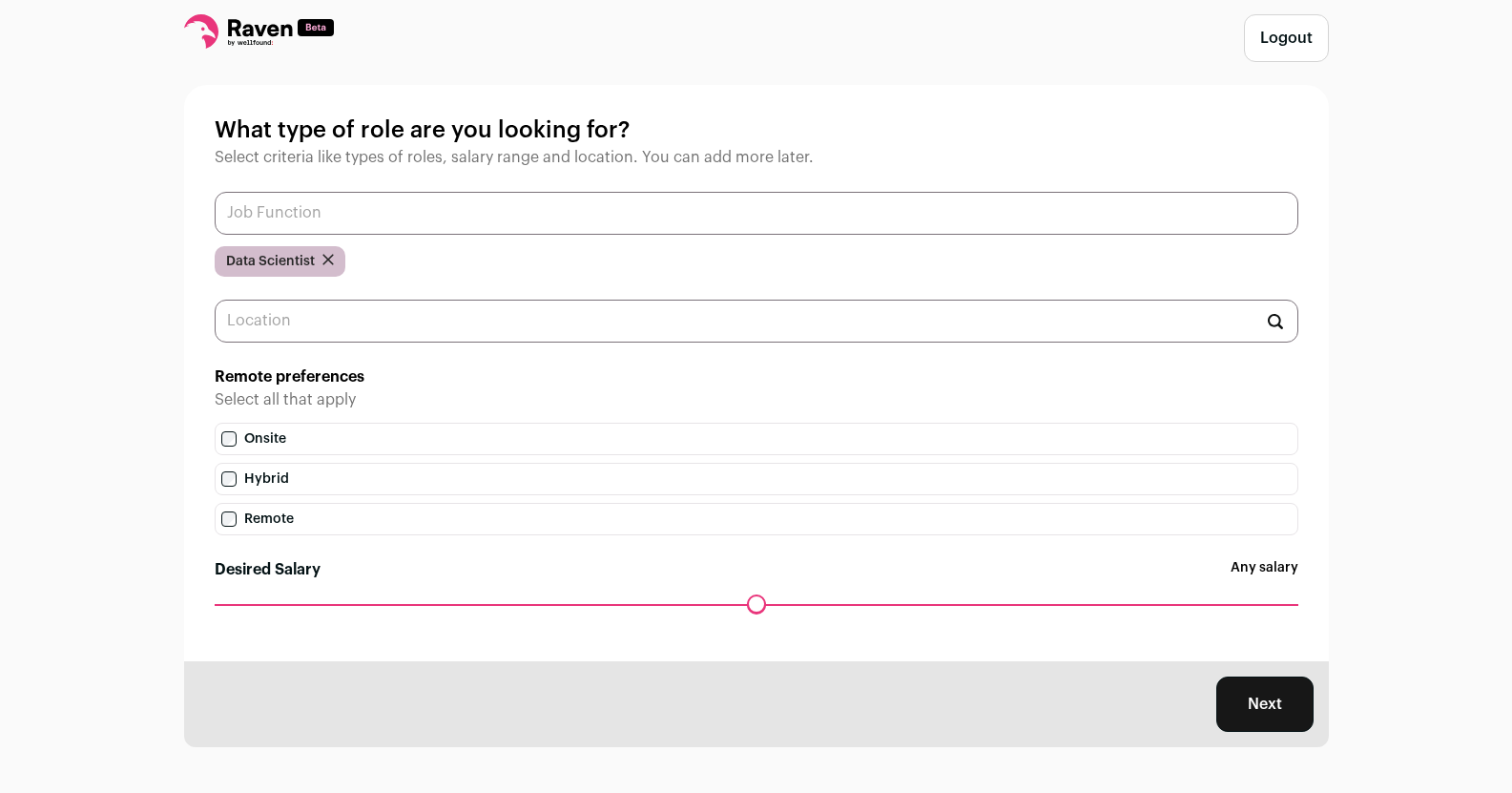 click at bounding box center [756, 213] 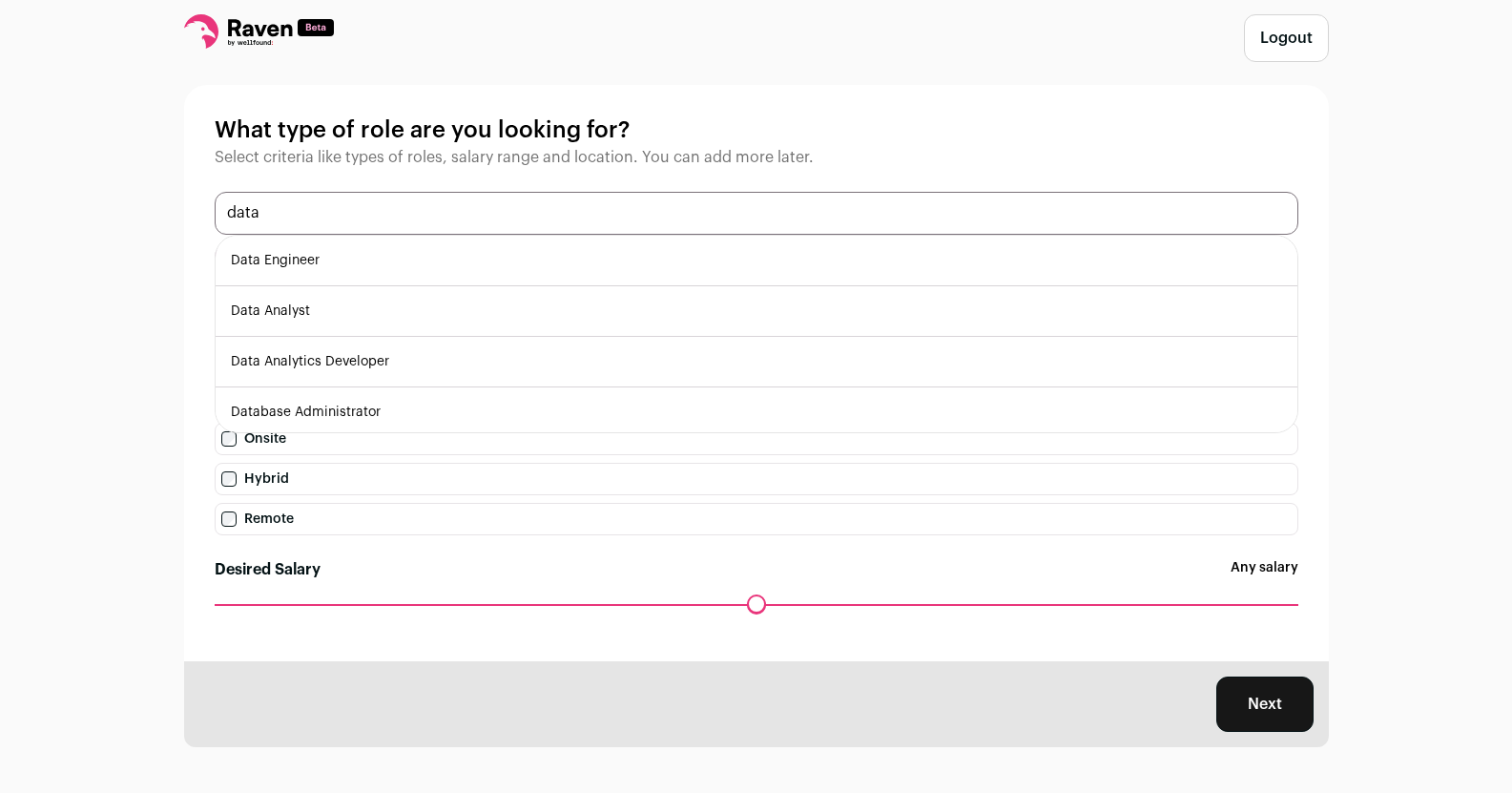 type on "data" 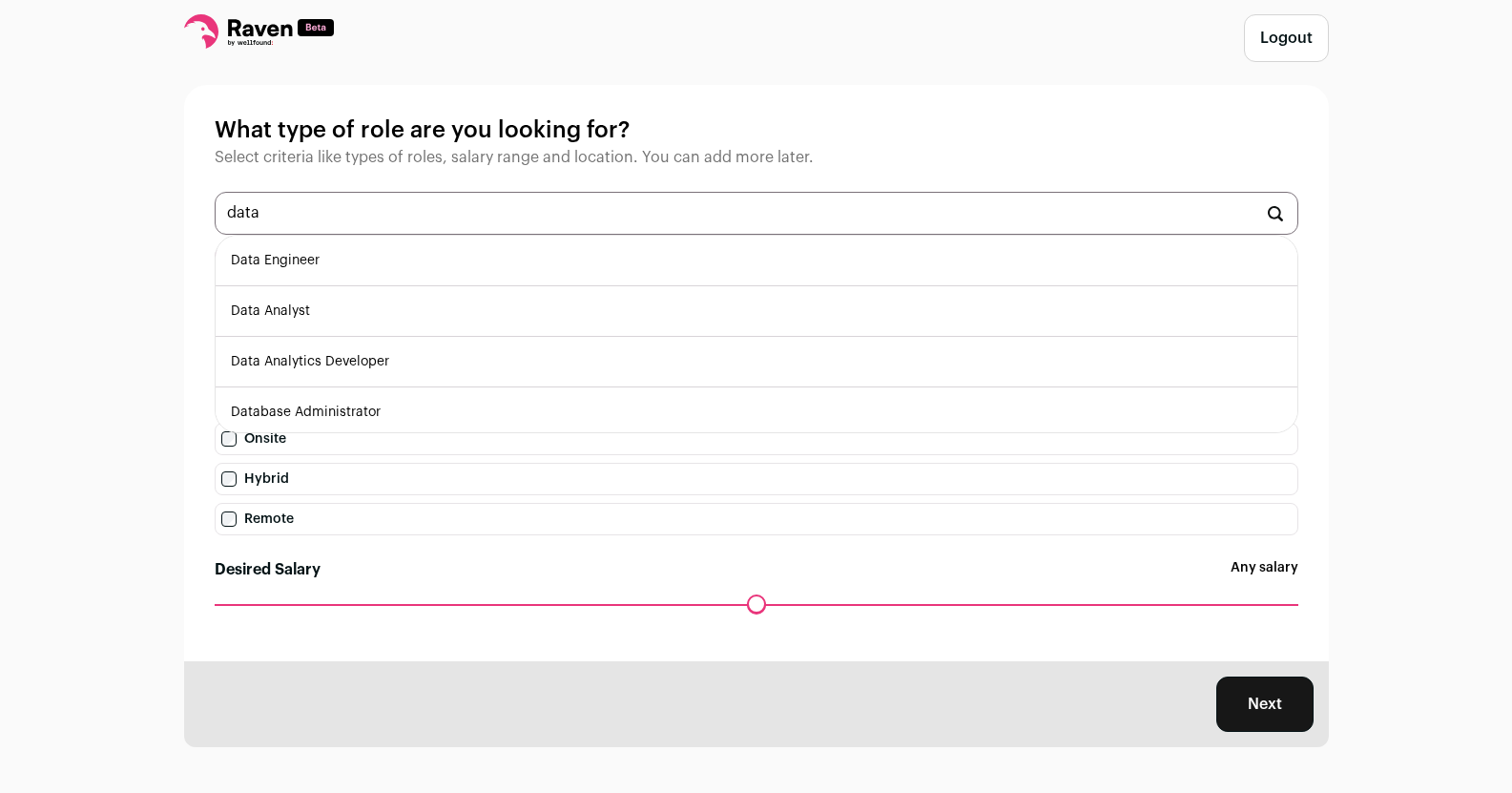 click on "Data Analyst" at bounding box center (756, 311) 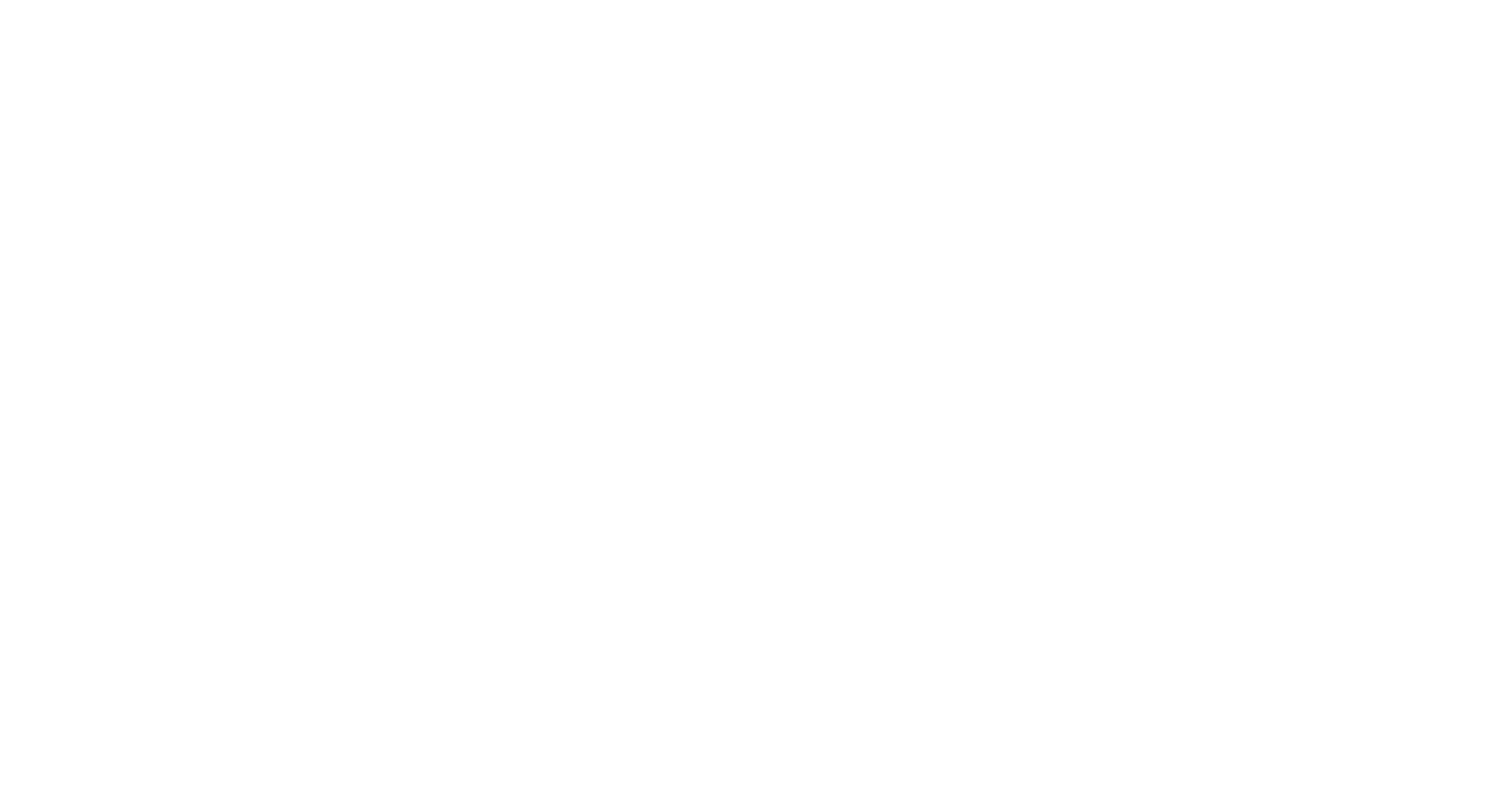 scroll, scrollTop: 0, scrollLeft: 0, axis: both 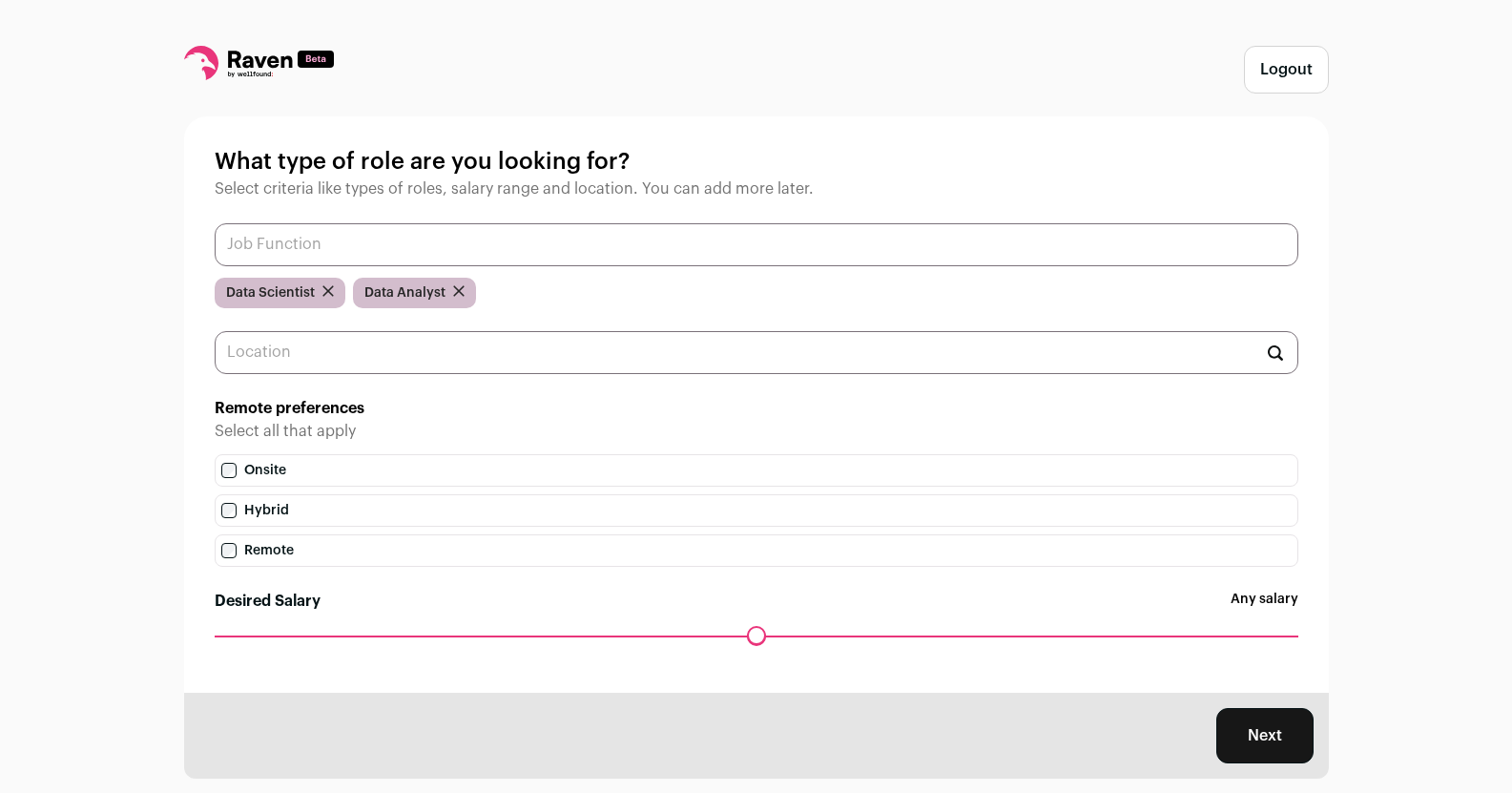 click at bounding box center [756, 244] 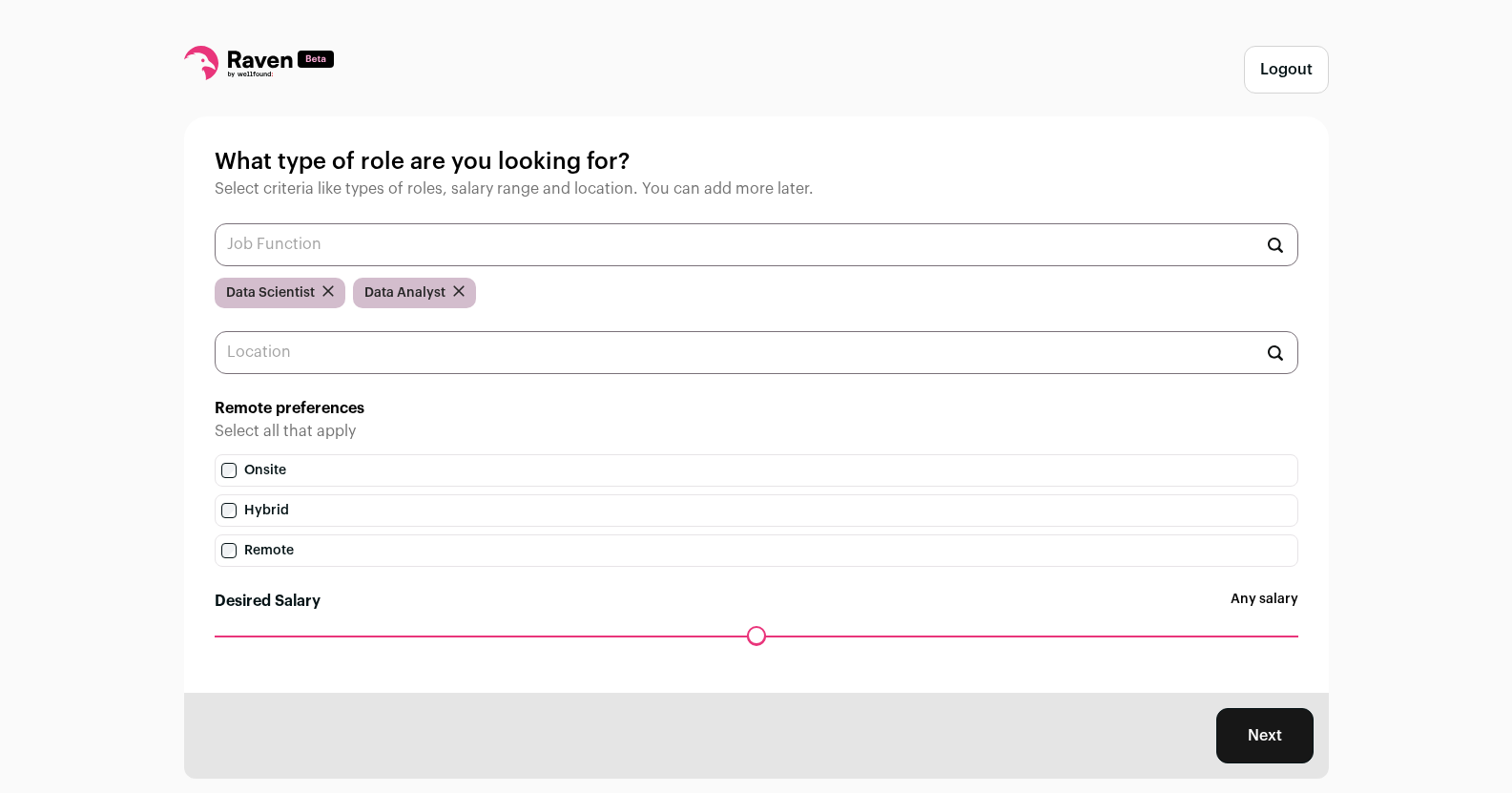 type 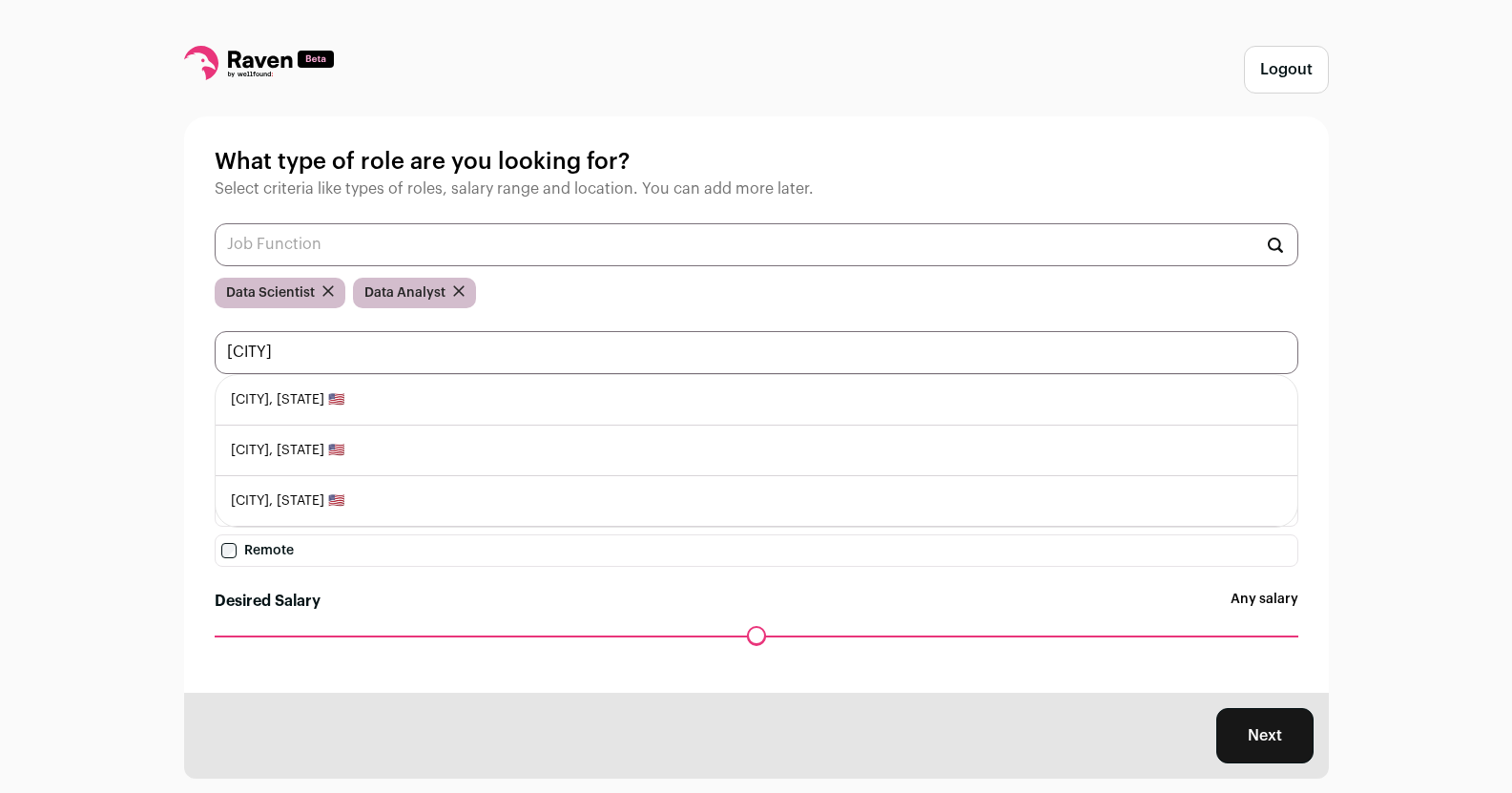 type on "savannah" 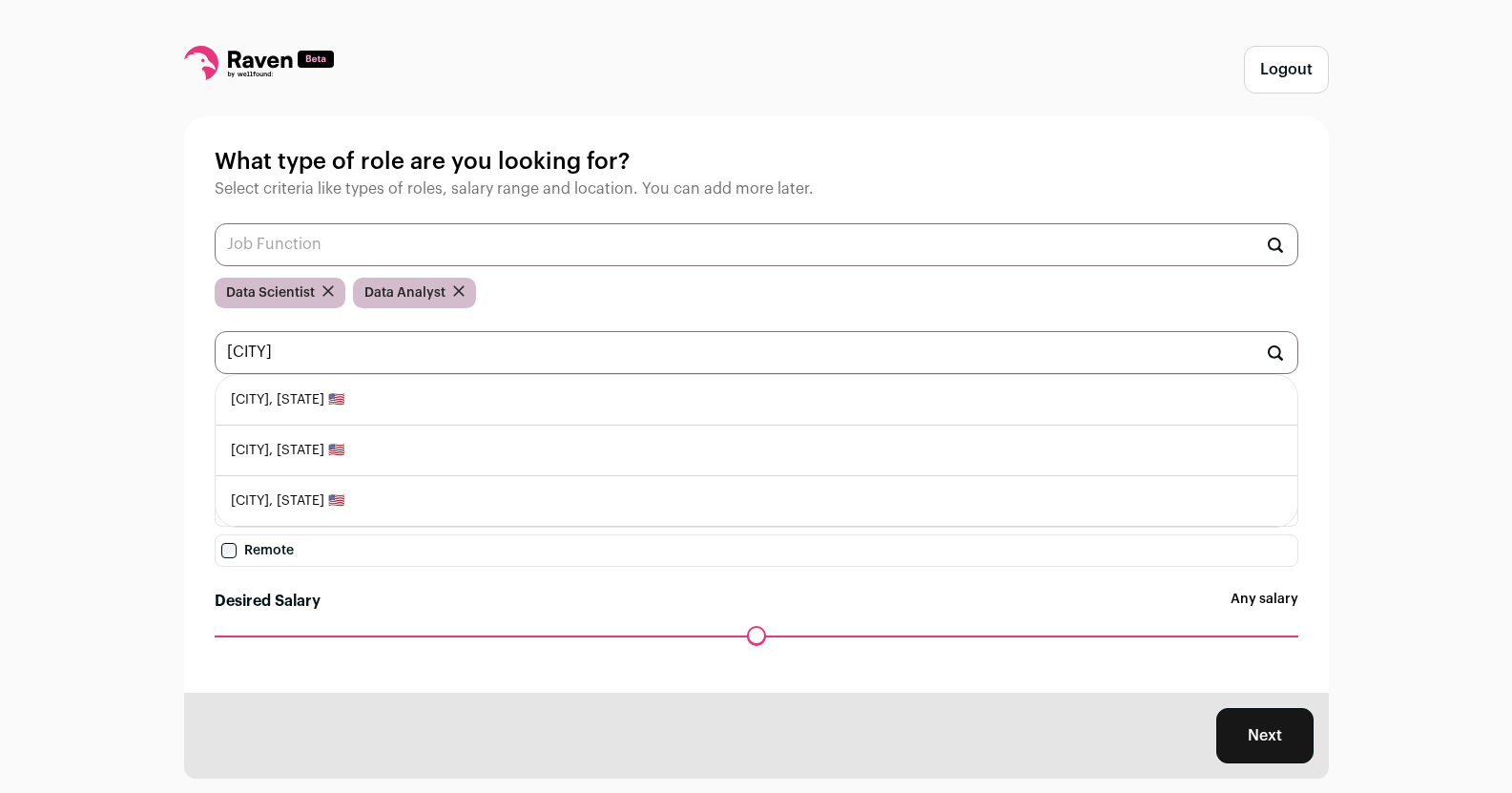 click on "Savannah, Georgia 🇺🇸" at bounding box center [756, 400] 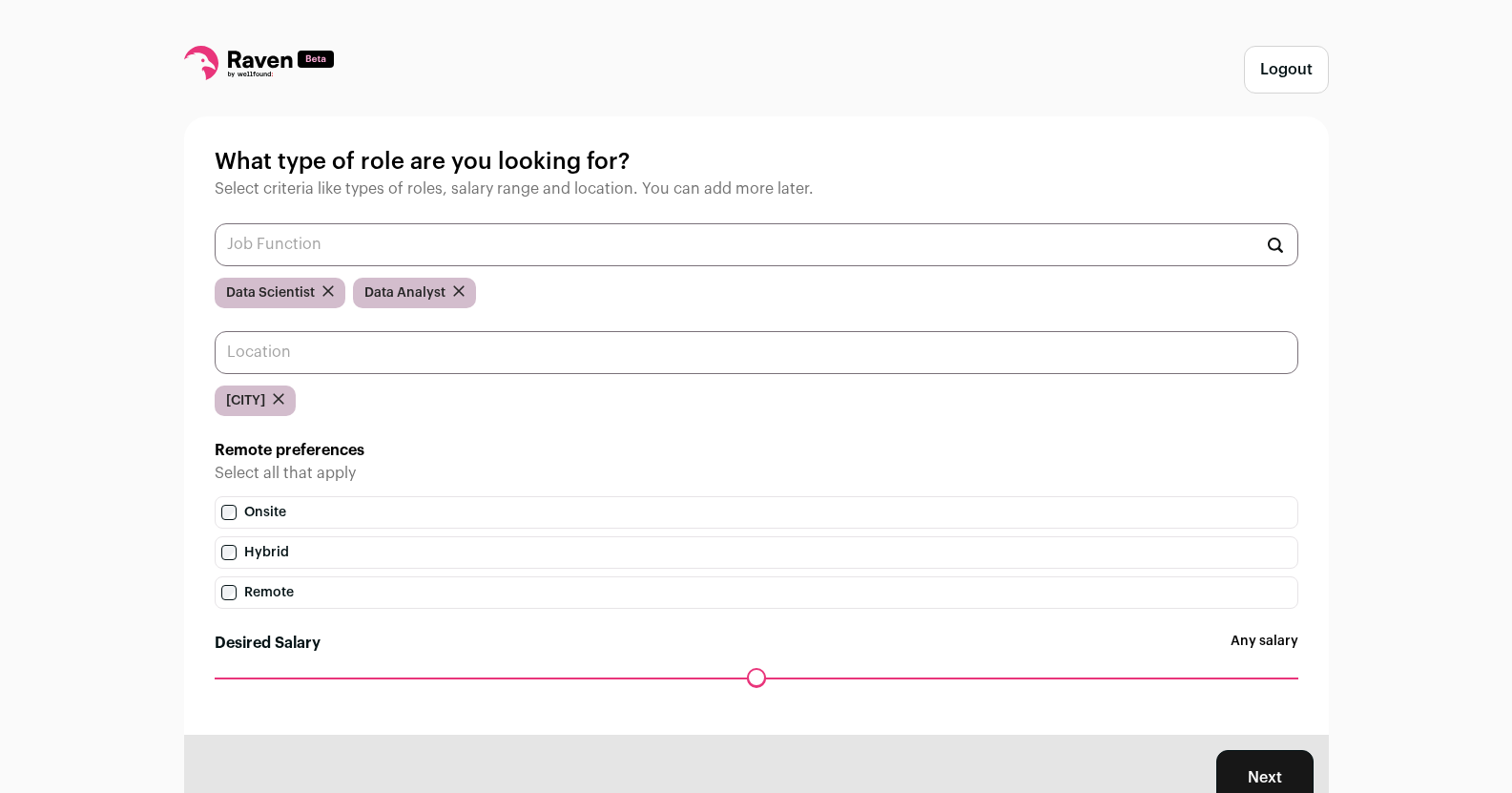 scroll, scrollTop: 78, scrollLeft: 0, axis: vertical 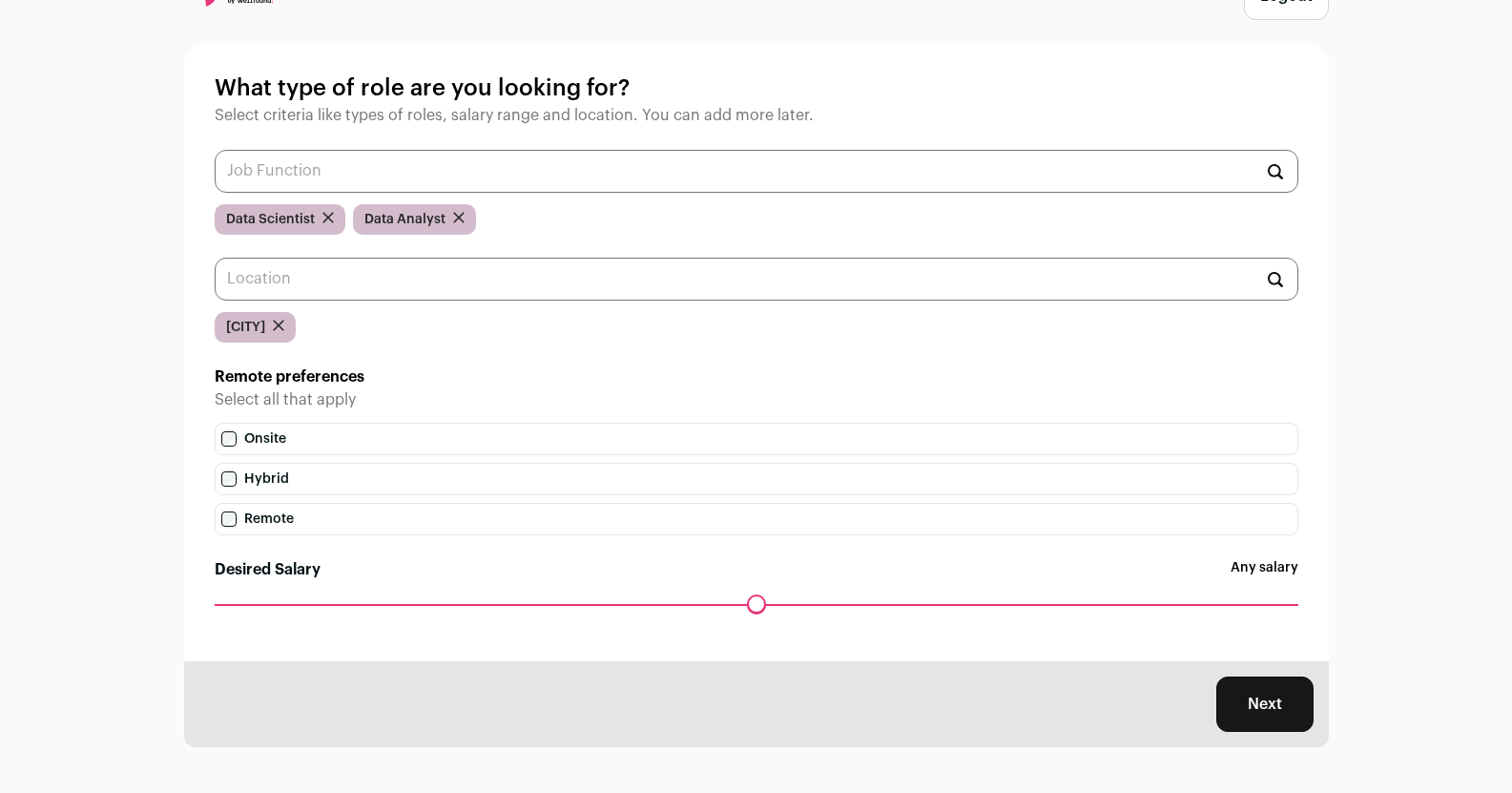click on "Next" at bounding box center [1265, 704] 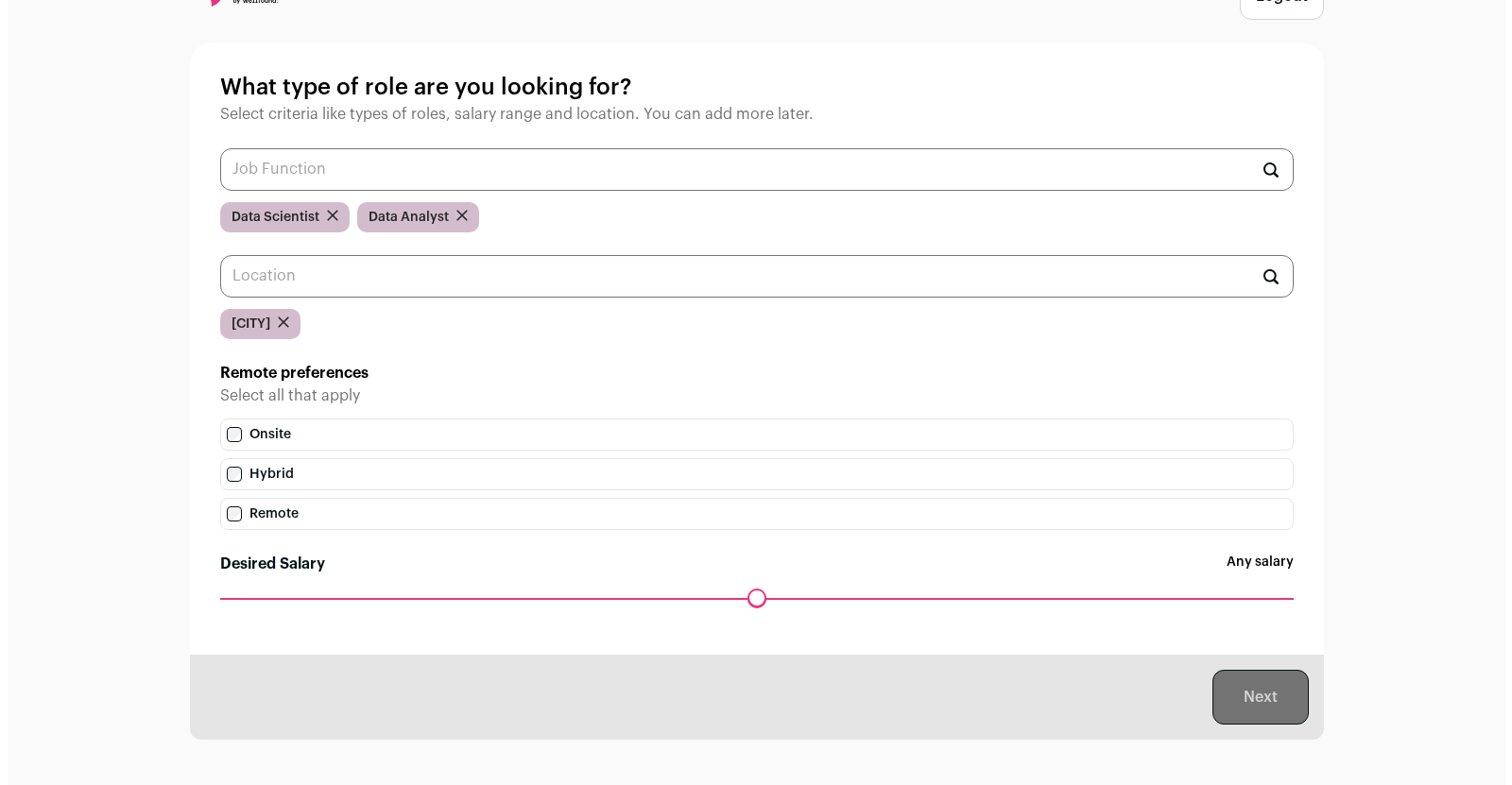 scroll, scrollTop: 0, scrollLeft: 0, axis: both 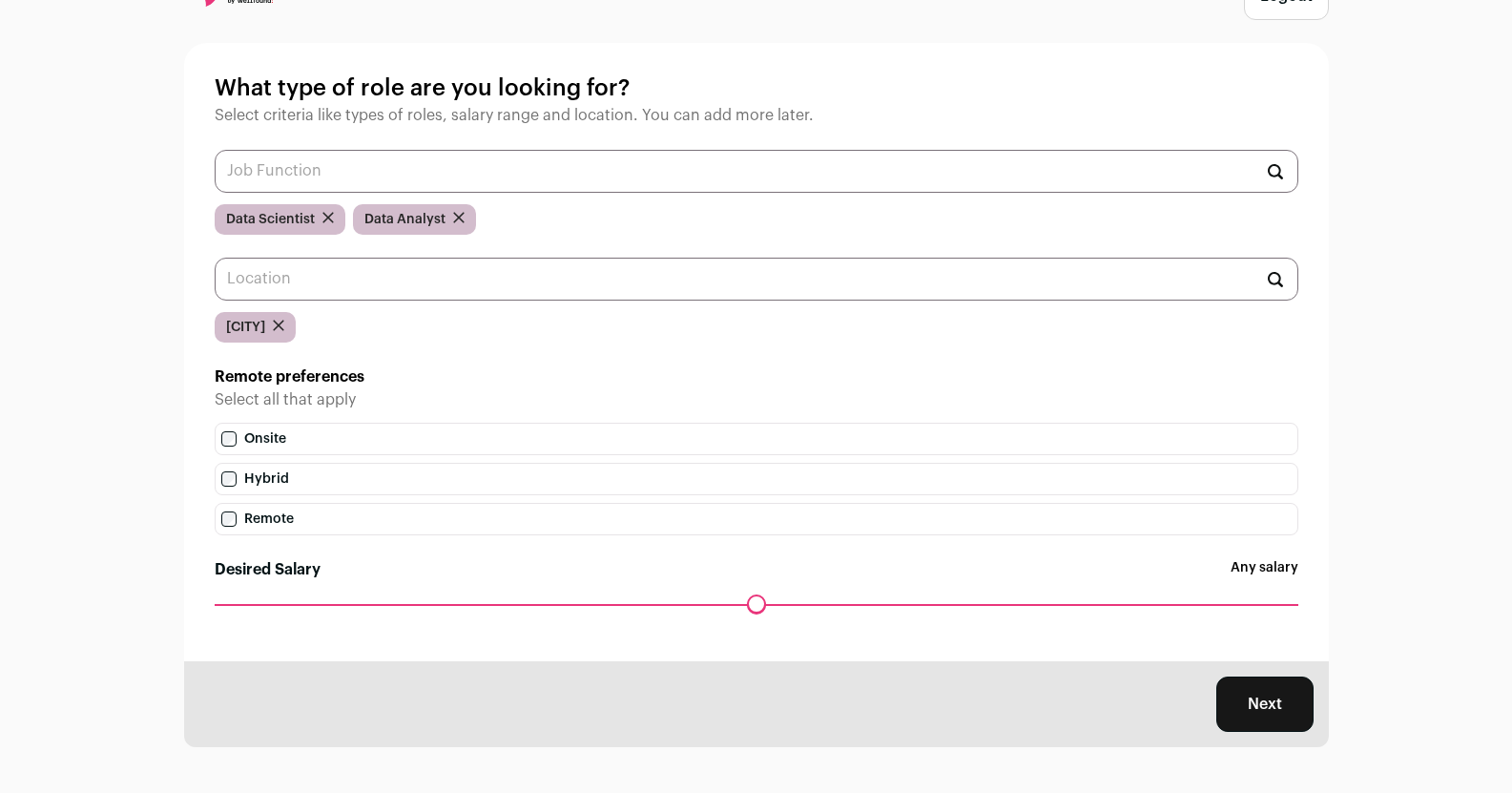 click on "Next" at bounding box center [1265, 704] 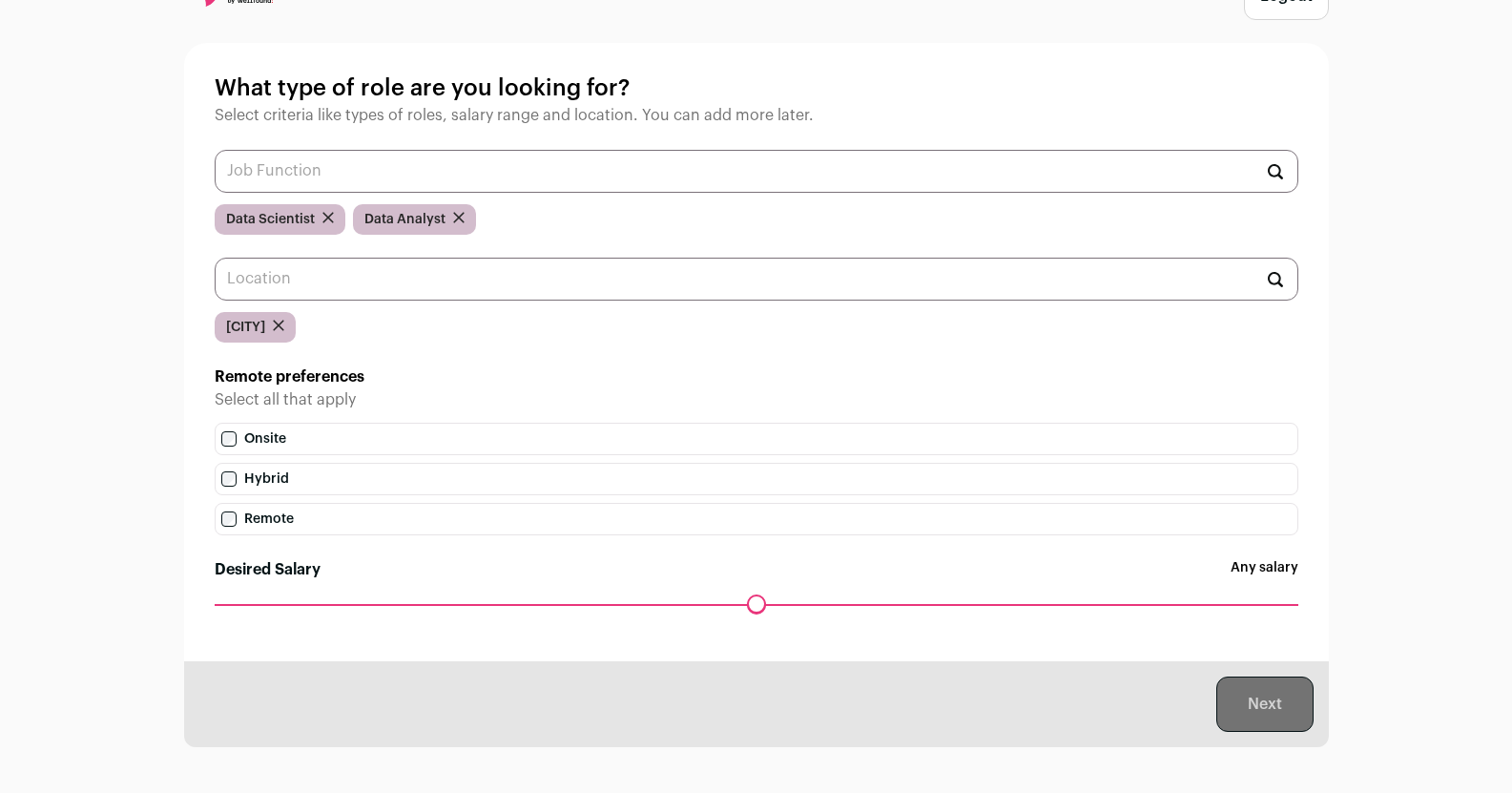 scroll, scrollTop: 0, scrollLeft: 0, axis: both 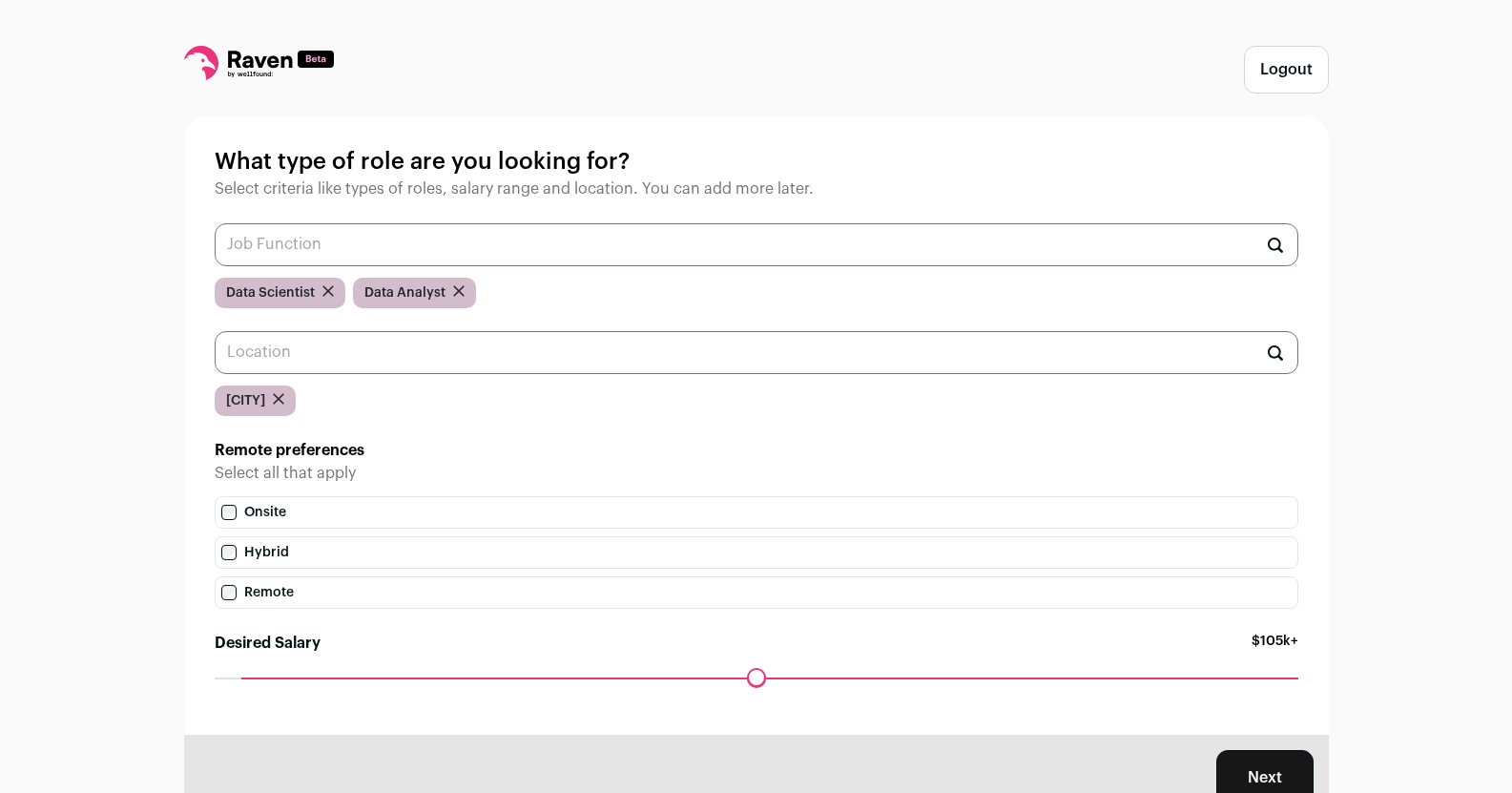 drag, startPoint x: 221, startPoint y: 687, endPoint x: 250, endPoint y: 694, distance: 29.832868 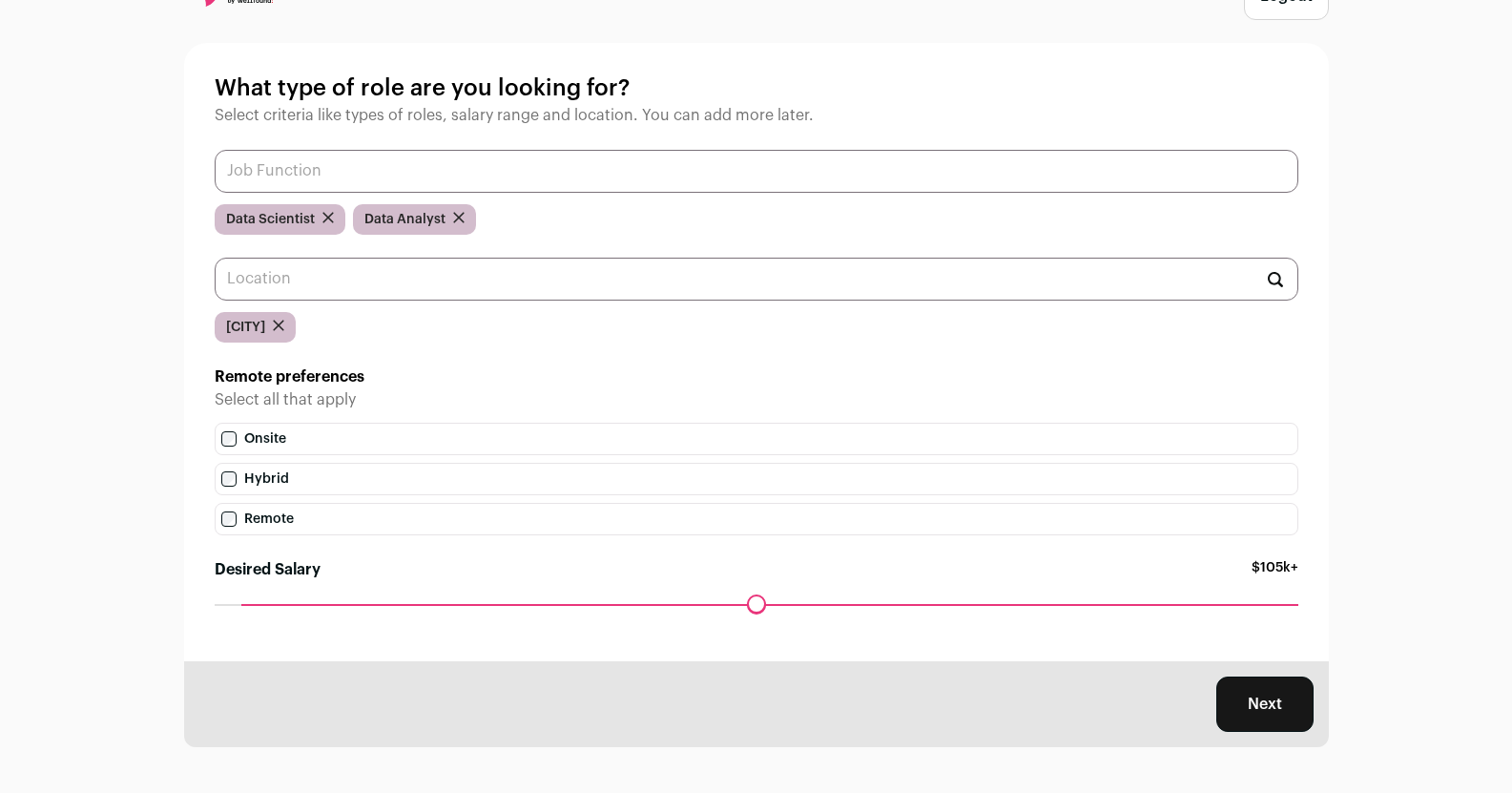 click at bounding box center [756, 171] 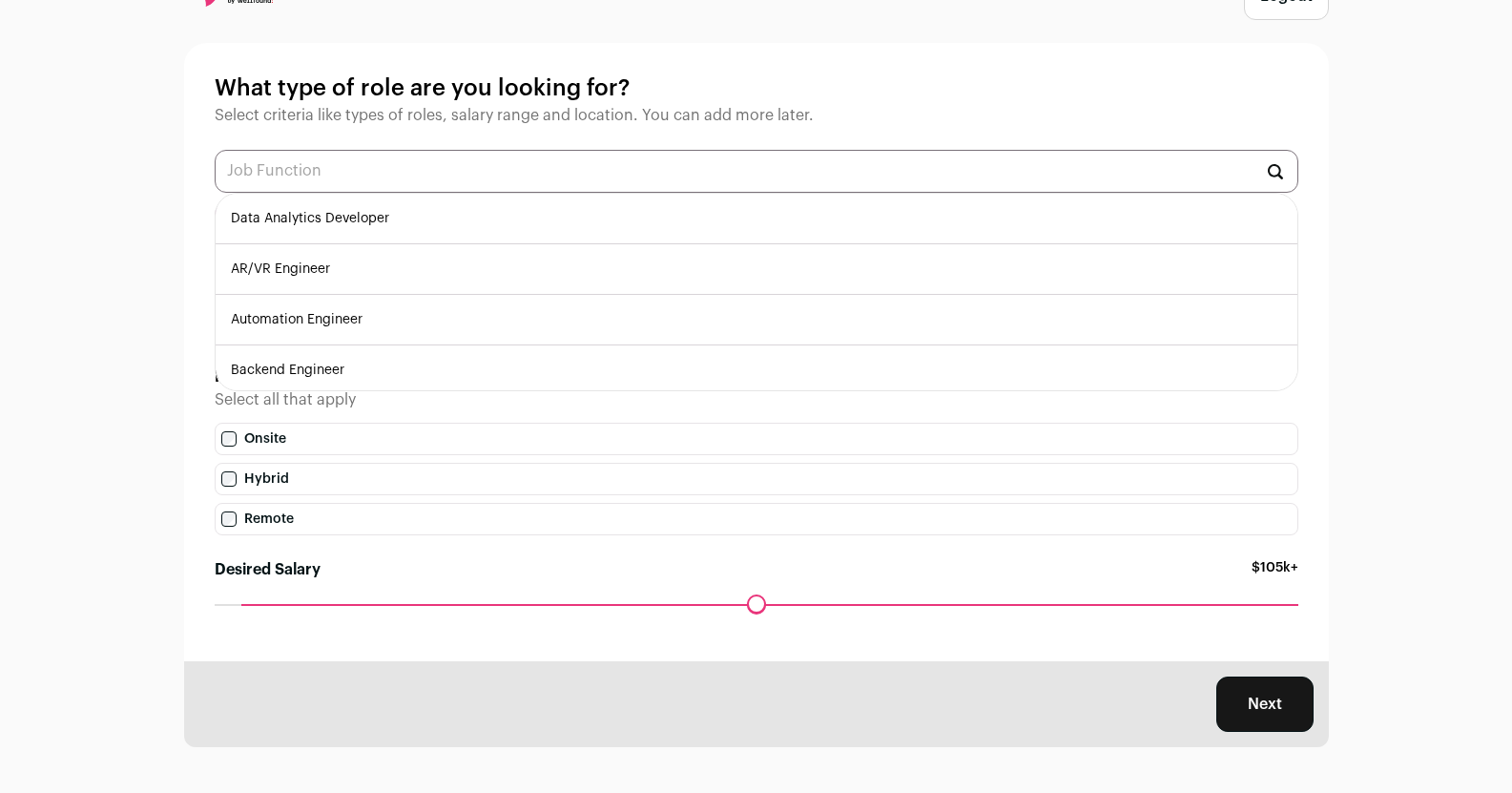 click on "Automation Engineer" at bounding box center [756, 320] 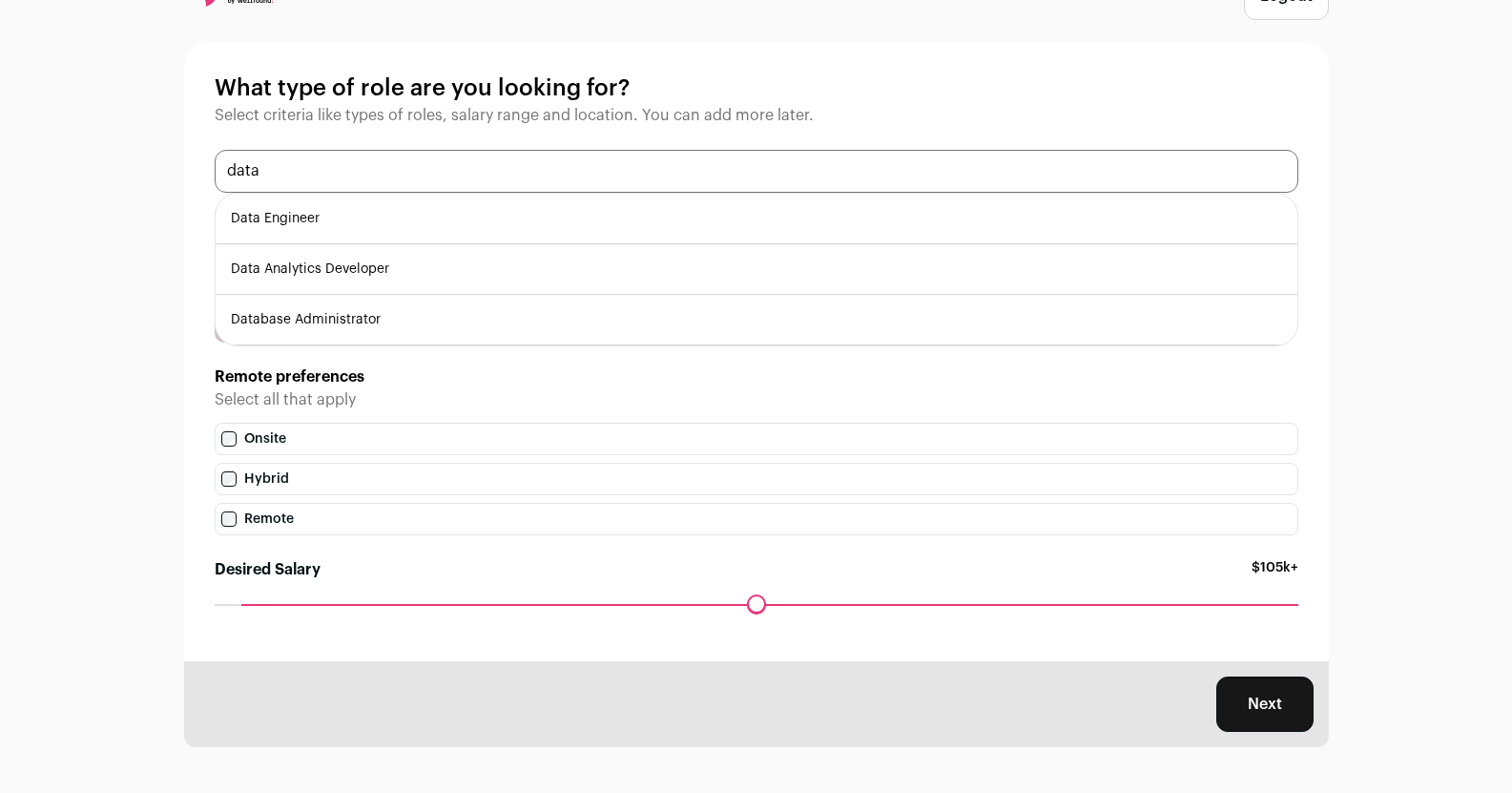type on "data" 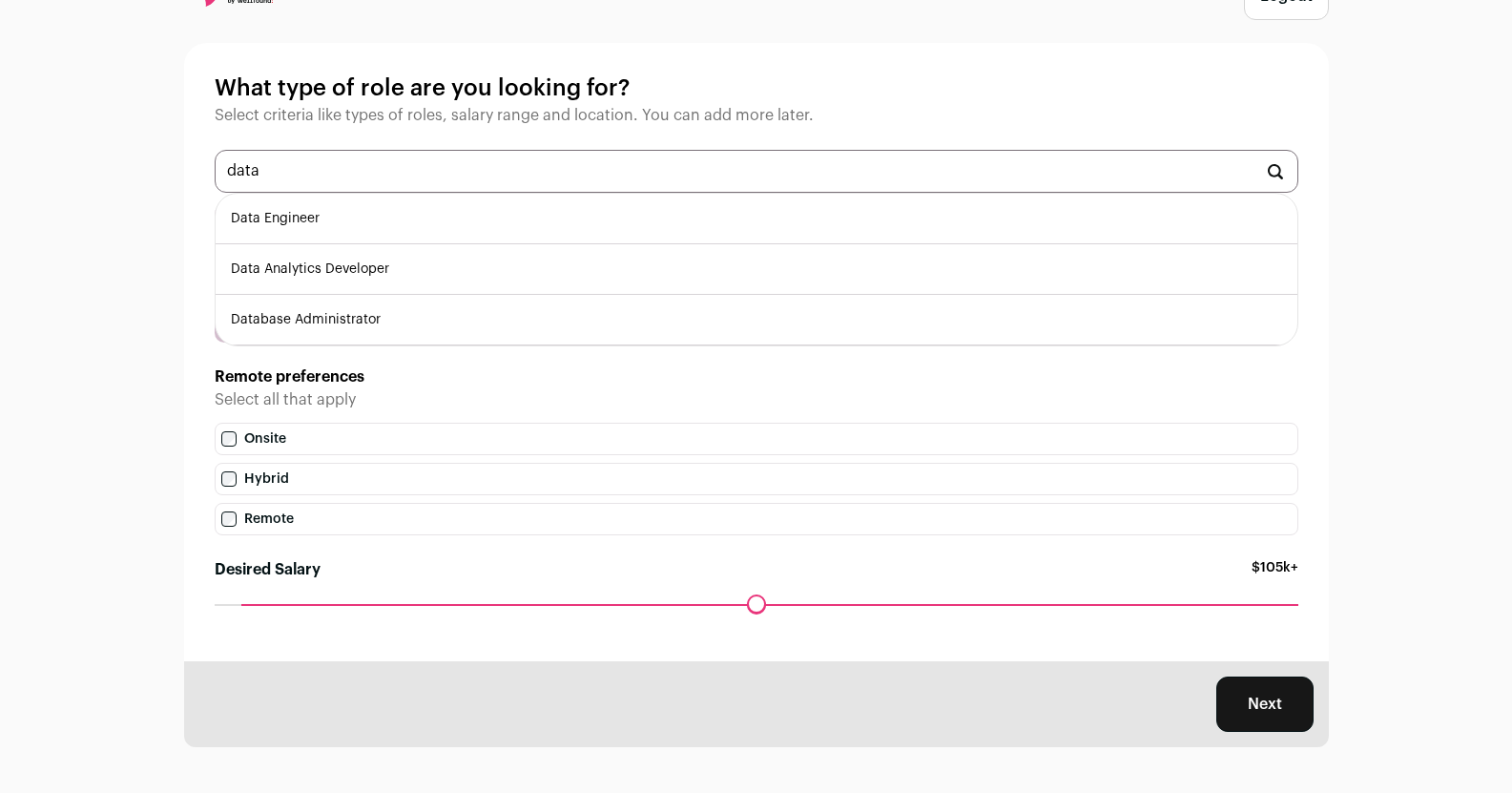 click on "Data Engineer" at bounding box center (756, 219) 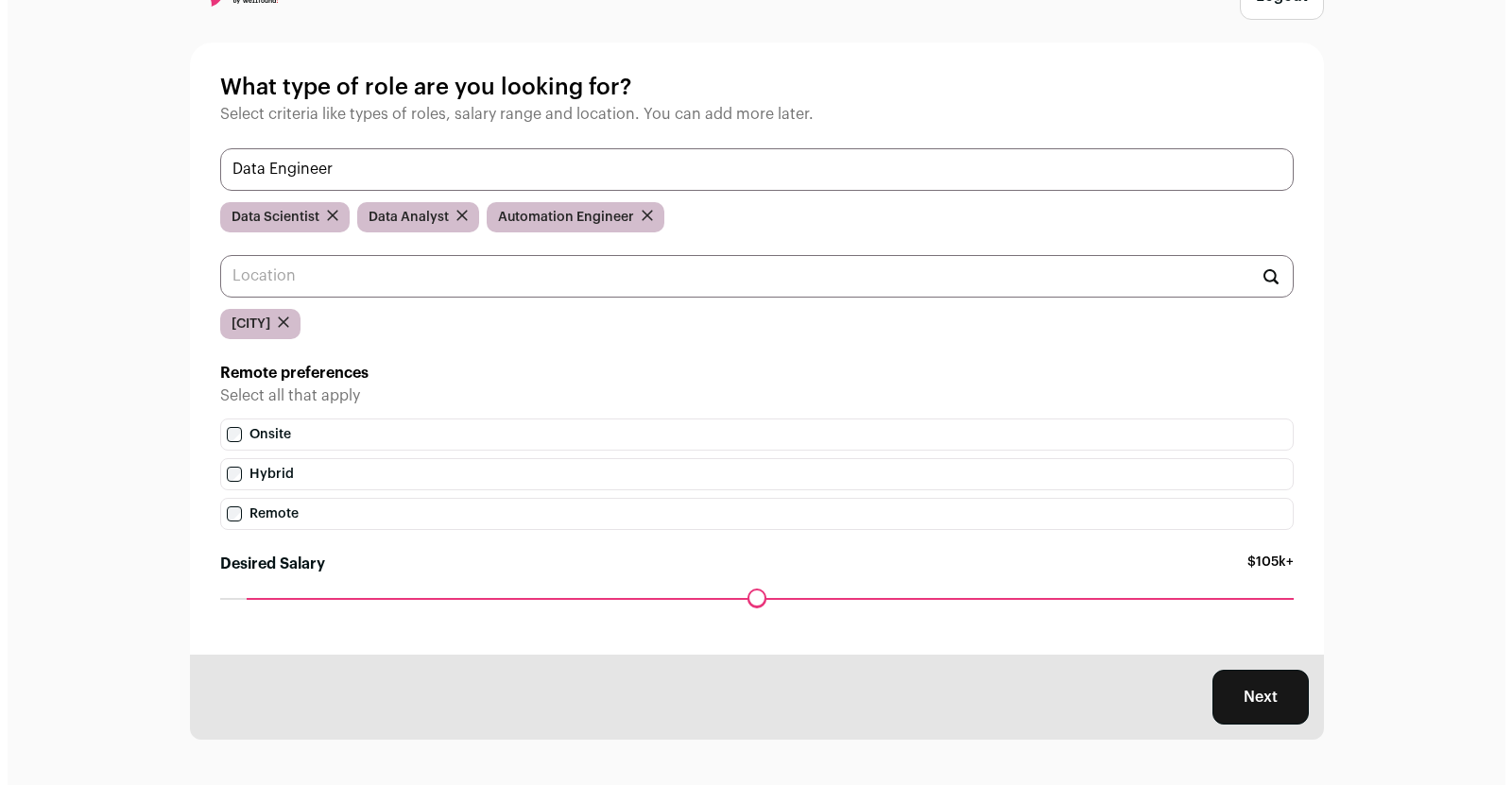 scroll, scrollTop: 0, scrollLeft: 0, axis: both 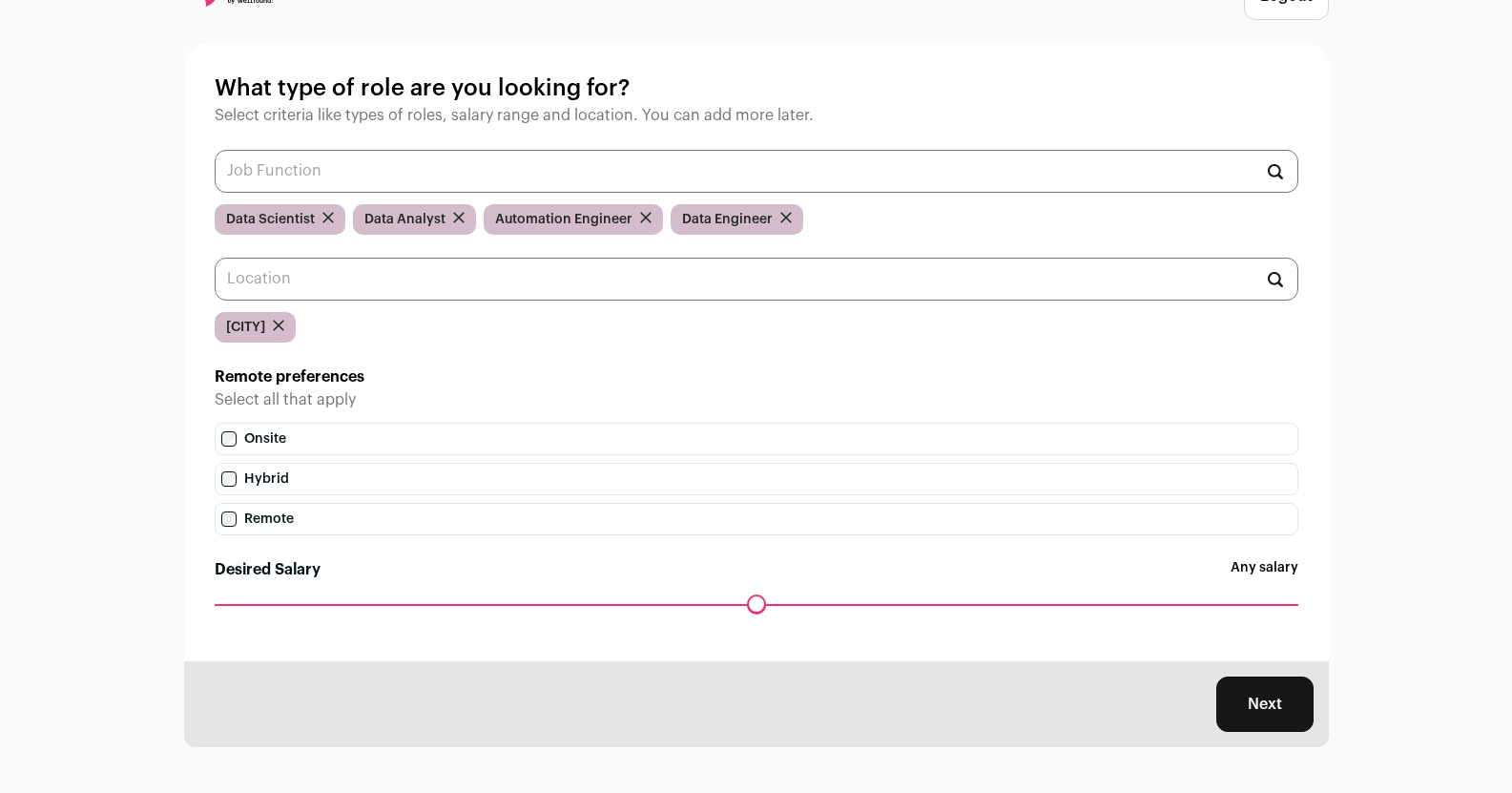 drag, startPoint x: 255, startPoint y: 605, endPoint x: 207, endPoint y: 598, distance: 48.50773 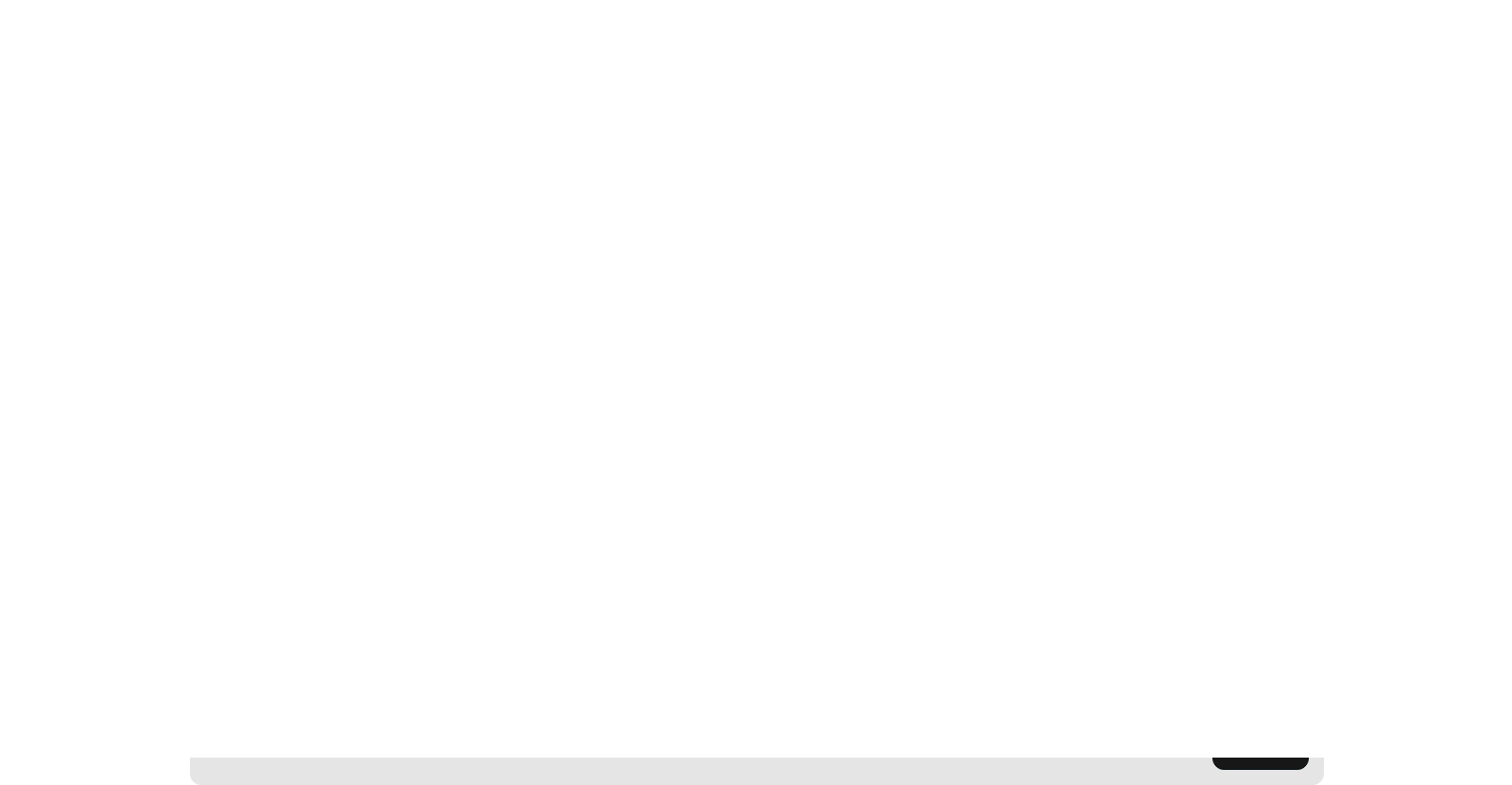 scroll, scrollTop: 0, scrollLeft: 0, axis: both 